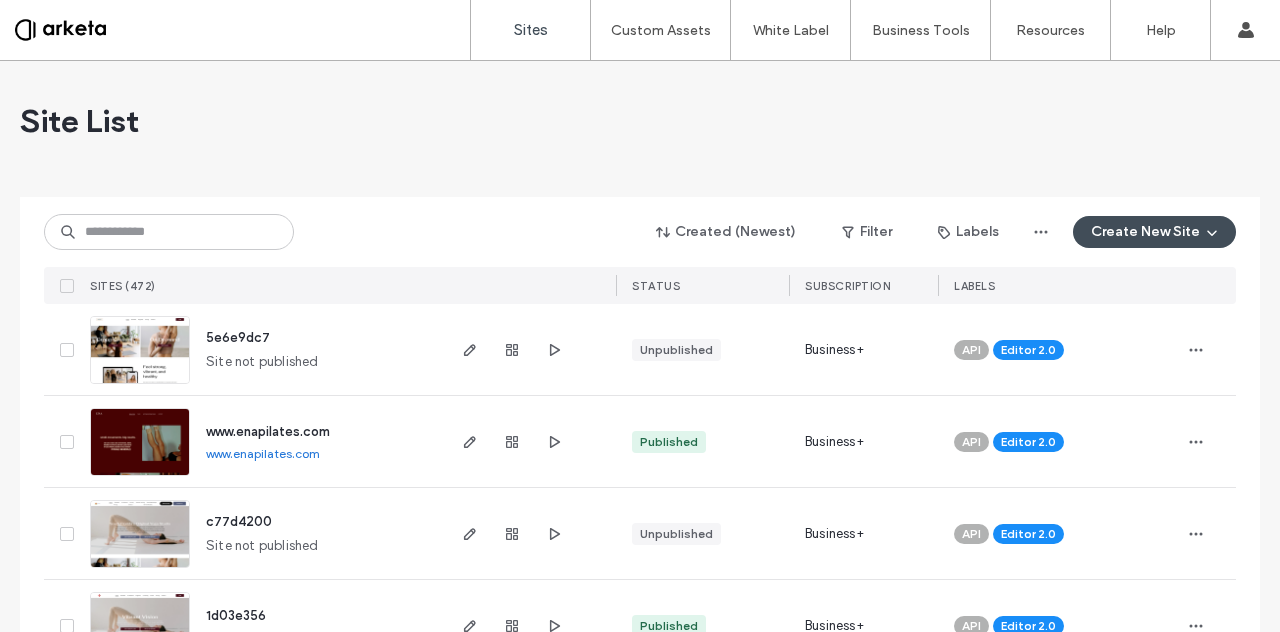 scroll, scrollTop: 0, scrollLeft: 0, axis: both 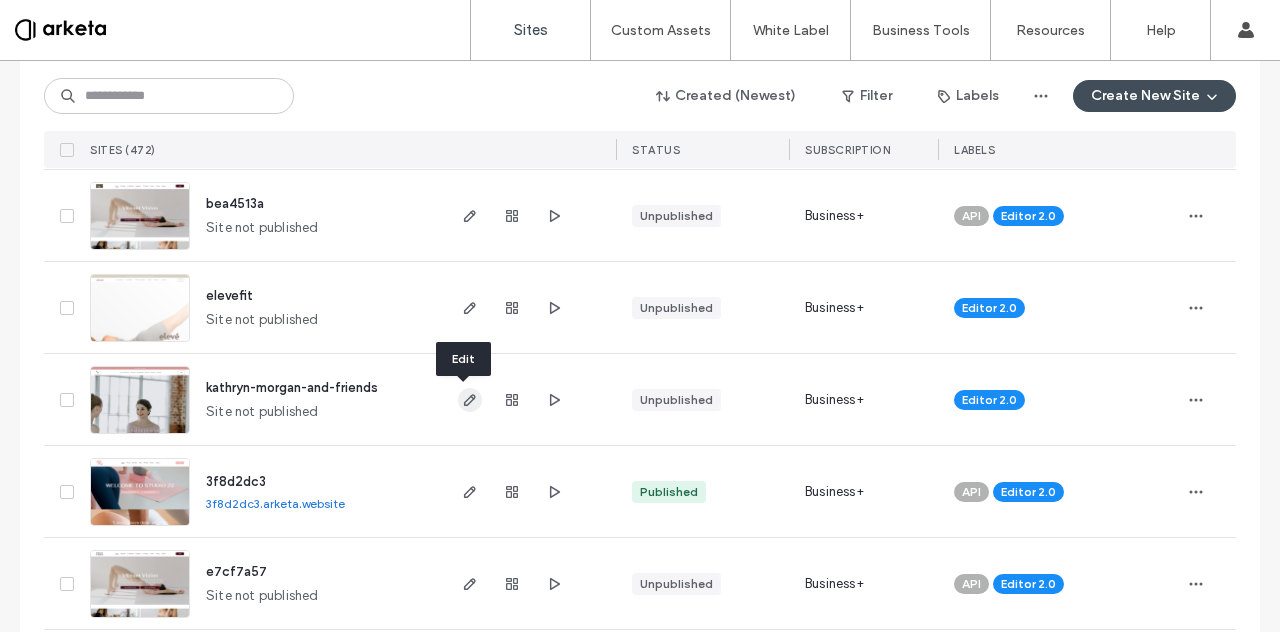 click 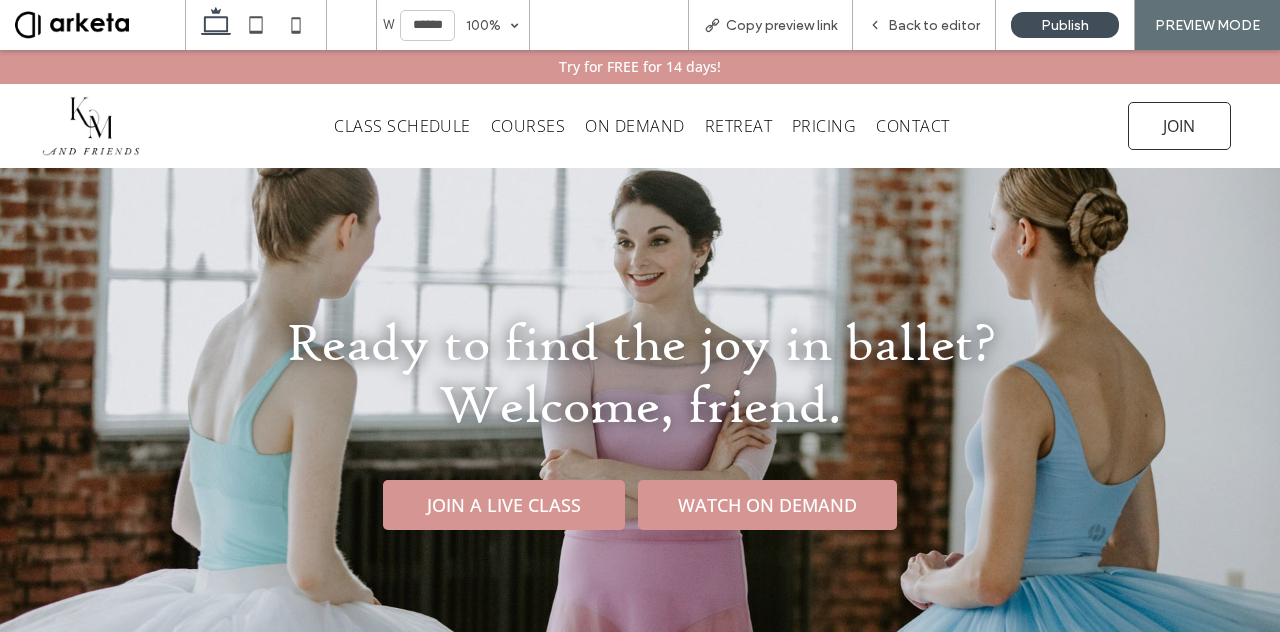 scroll, scrollTop: 5476, scrollLeft: 0, axis: vertical 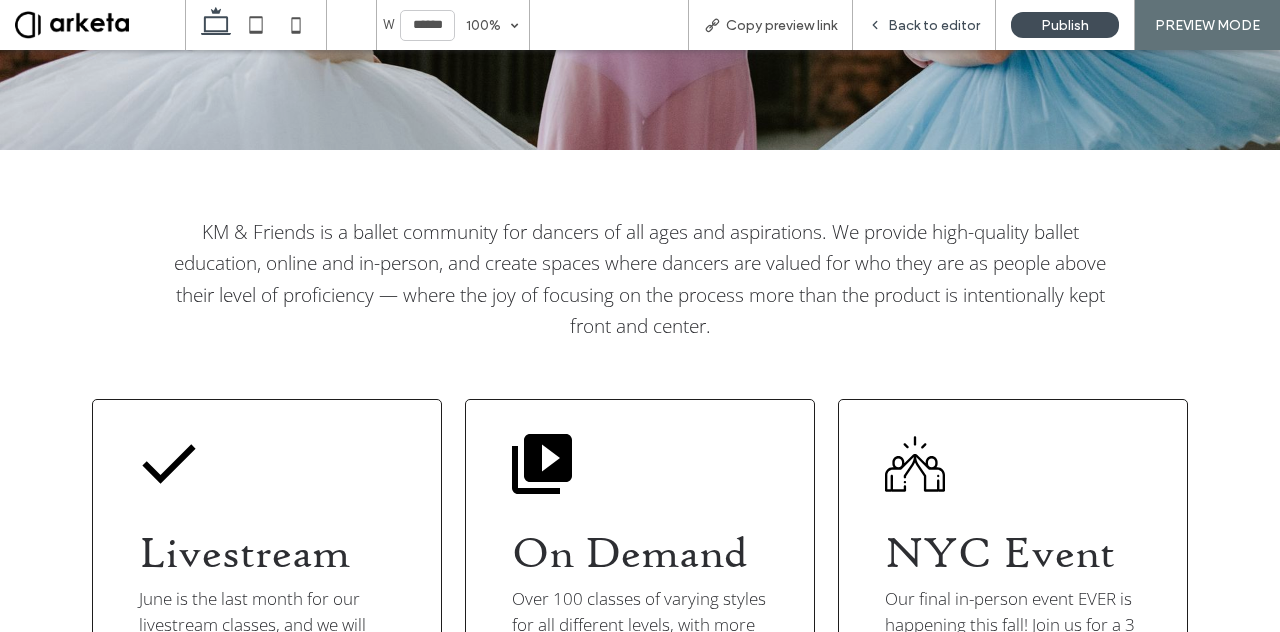 click on "Back to editor" at bounding box center (934, 25) 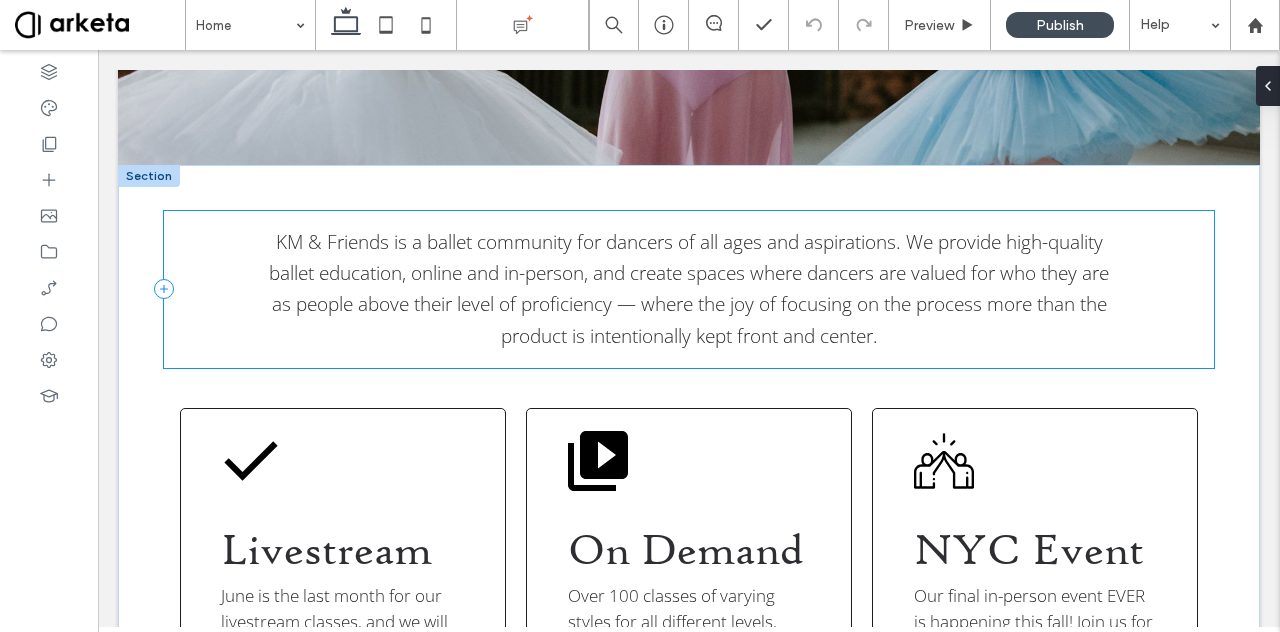 click on "KM & Friends is a ballet community for dancers of all ages and aspirations. We provide high-quality ballet education, online and in-person, and create spaces where dancers are valued for who they are as people above their level of proficiency — where the joy of focusing on the process more than the product is intentionally kept front and center." at bounding box center [689, 290] 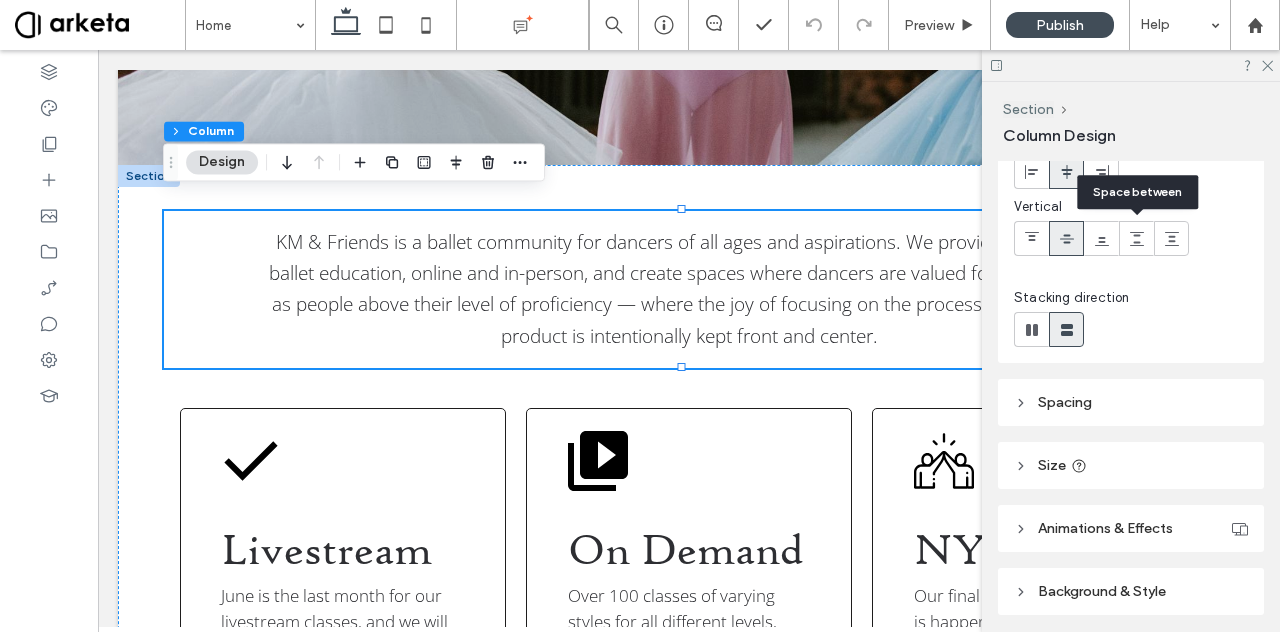 scroll, scrollTop: 147, scrollLeft: 0, axis: vertical 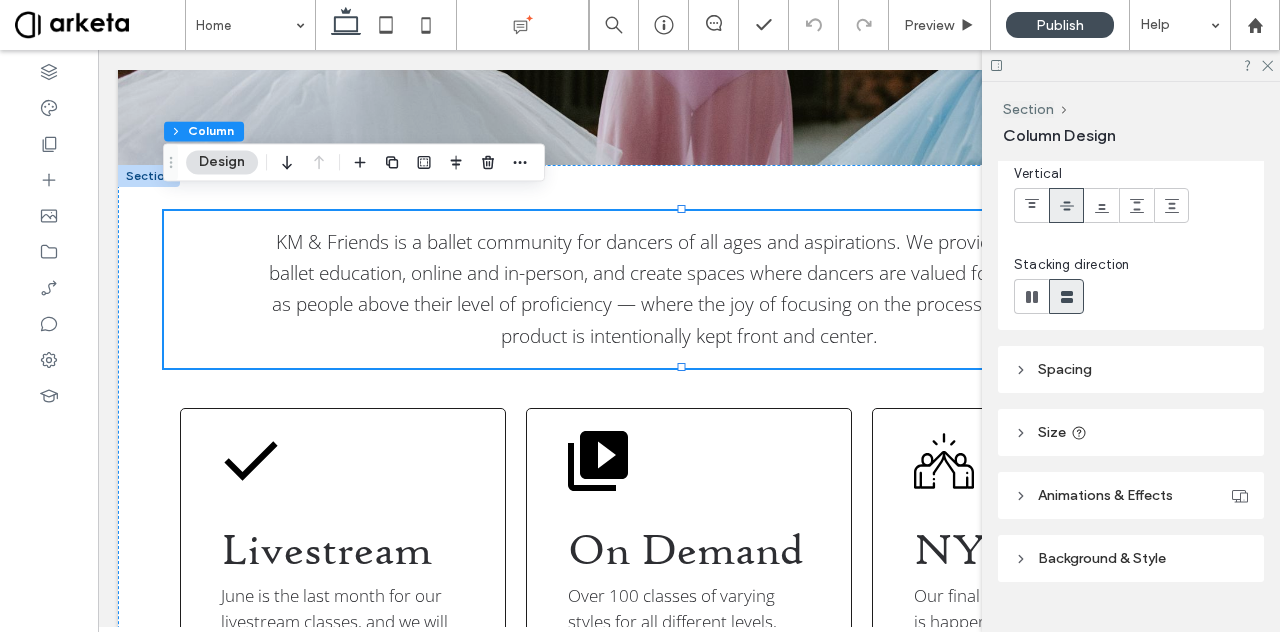click on "Spacing" at bounding box center (1131, 369) 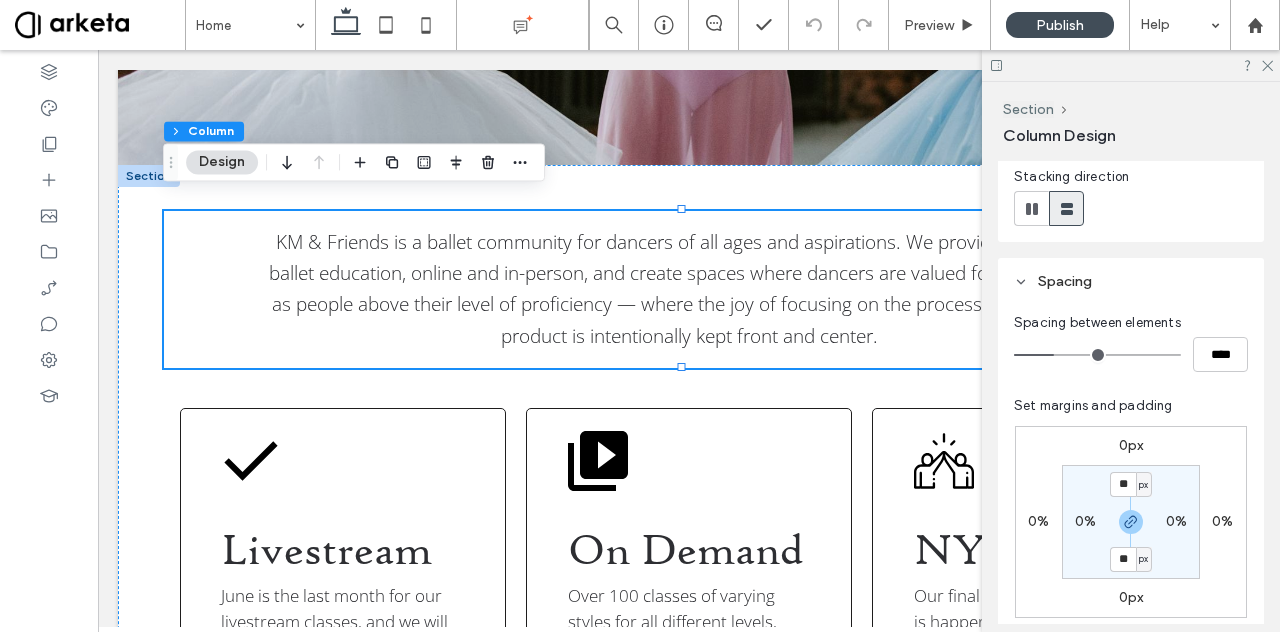 scroll, scrollTop: 302, scrollLeft: 0, axis: vertical 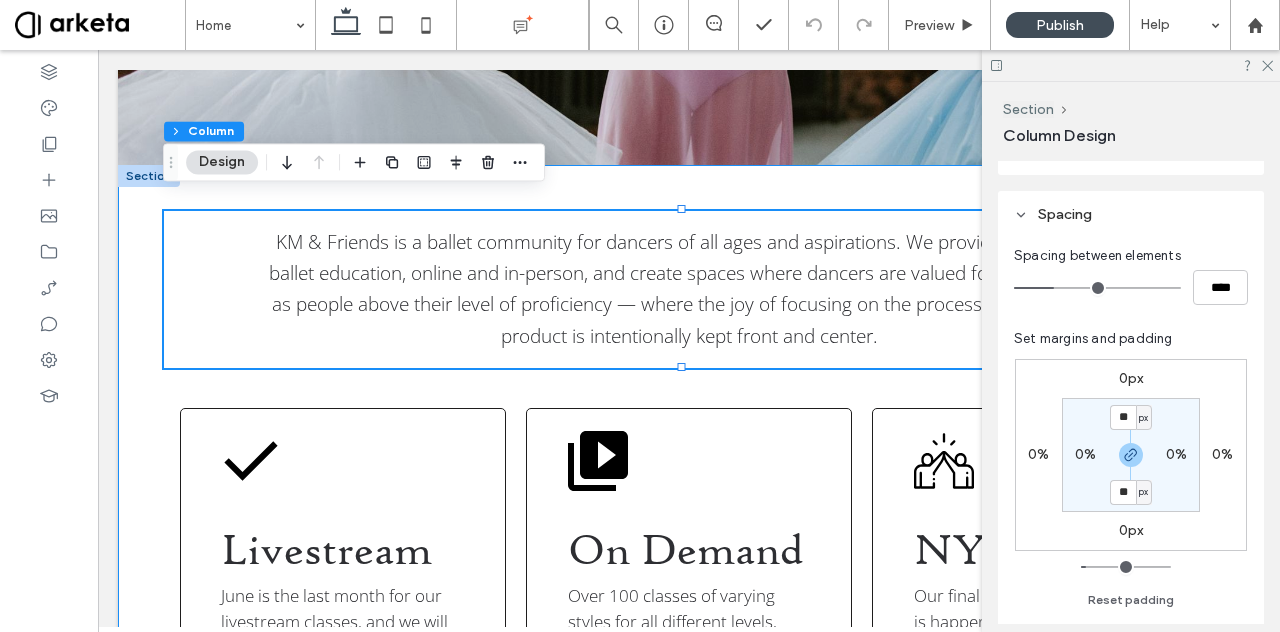 click on "KM & Friends is a ballet community for dancers of all ages and aspirations. We provide high-quality ballet education, online and in-person, and create spaces where dancers are valued for who they are as people above their level of proficiency — where the joy of focusing on the process more than the product is intentionally kept front and center.
Livestream June is the last month for our livestream classes, and we will have seven classes with varying instructors over the course of the month! Starting in July we will be a fully on-demand platform.
SIGN UP
On Demand Over 100 classes of varying styles for all different levels, with more classes added every month. You'll find full-length classes, 30 minute cardio barres, variation workshops, and conditioning.
WATCH NOW" at bounding box center (689, 540) 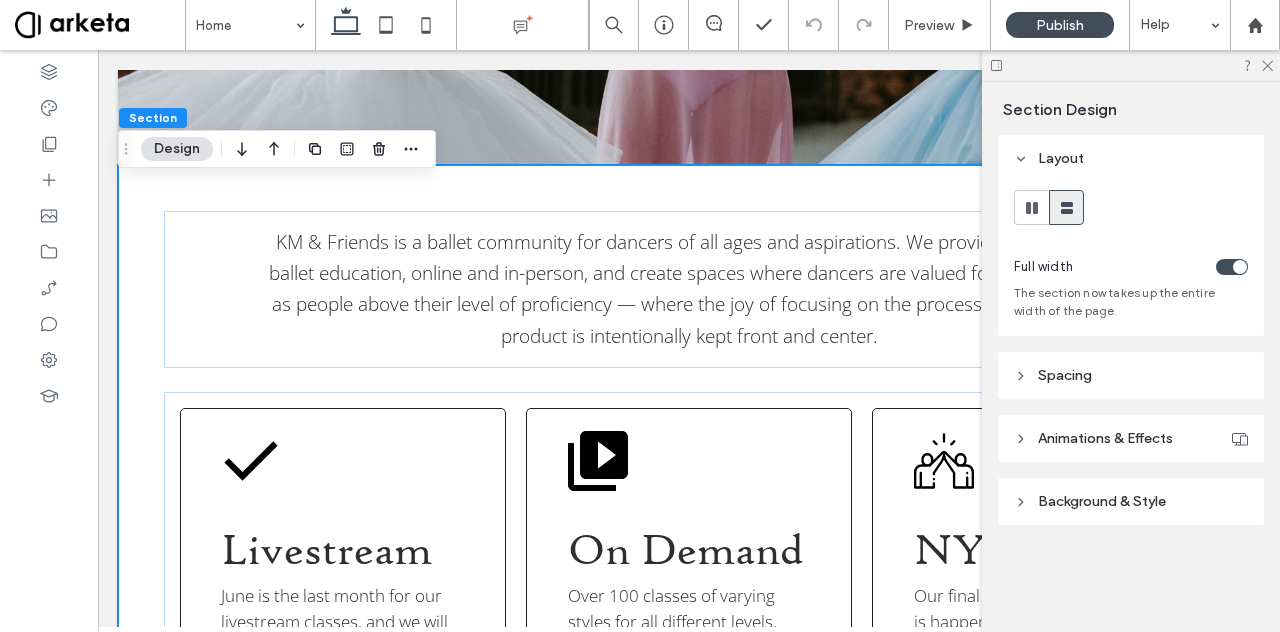 click on "Spacing" at bounding box center (1065, 375) 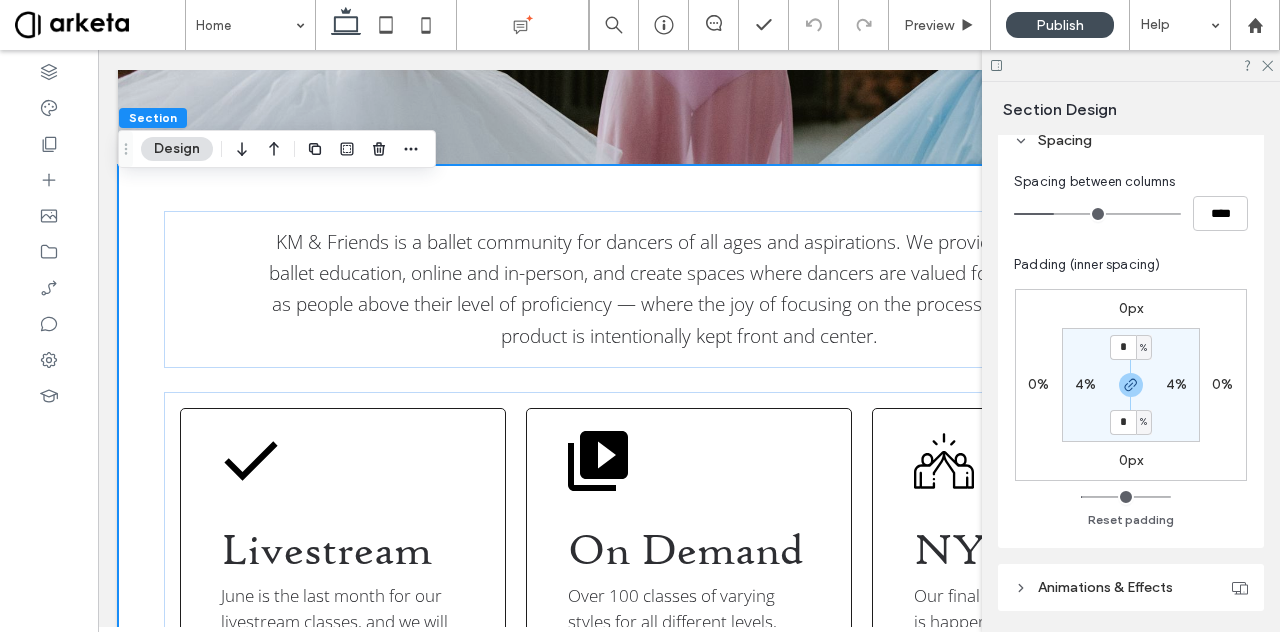 scroll, scrollTop: 238, scrollLeft: 0, axis: vertical 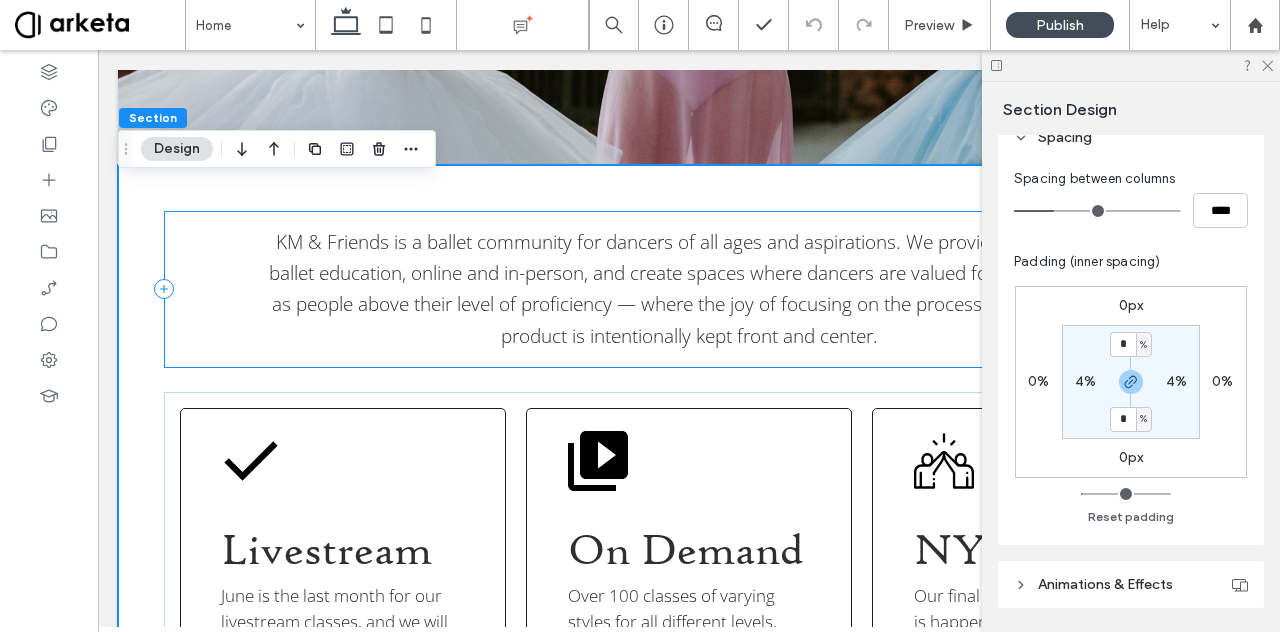 click on "KM & Friends is a ballet community for dancers of all ages and aspirations. We provide high-quality ballet education, online and in-person, and create spaces where dancers are valued for who they are as people above their level of proficiency — where the joy of focusing on the process more than the product is intentionally kept front and center." at bounding box center (689, 290) 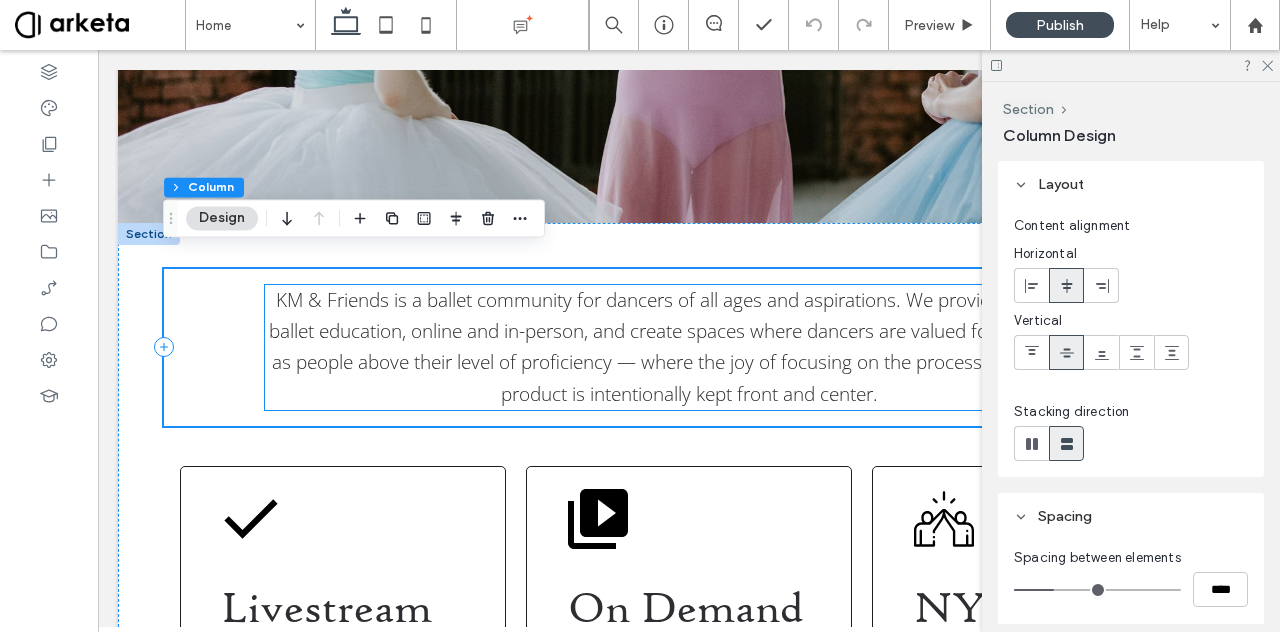 scroll, scrollTop: 486, scrollLeft: 0, axis: vertical 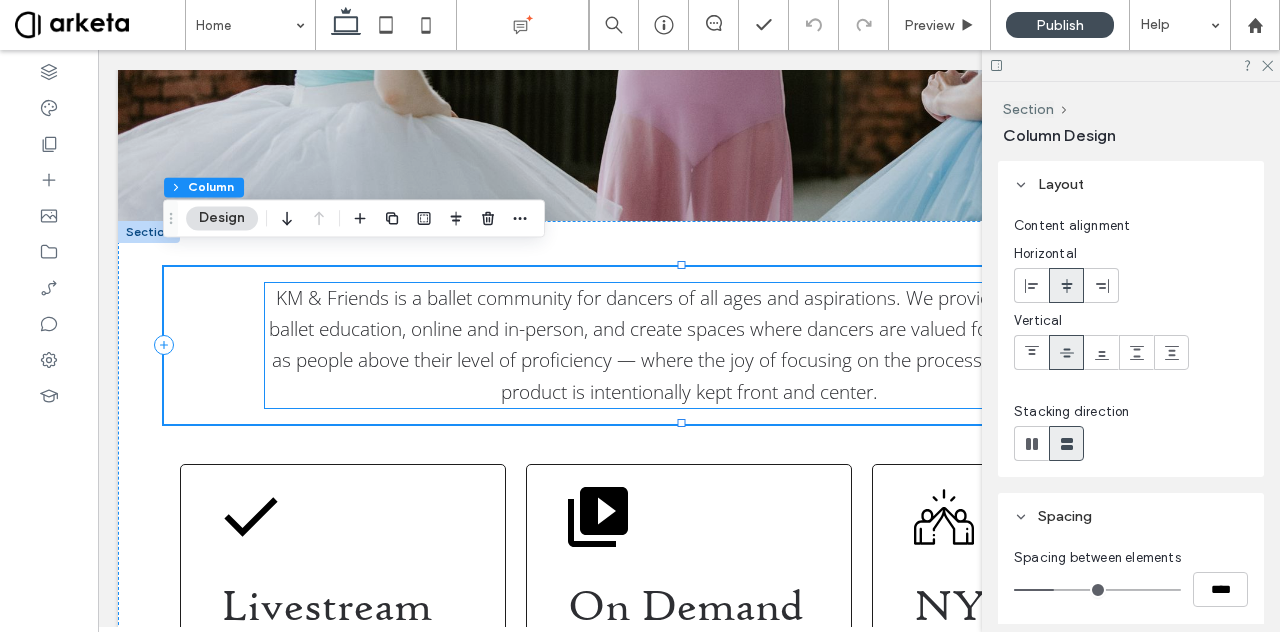 click on "KM & Friends is a ballet community for dancers of all ages and aspirations. We provide high-quality ballet education, online and in-person, and create spaces where dancers are valued for who they are as people above their level of proficiency — where the joy of focusing on the process more than the product is intentionally kept front and center." at bounding box center (688, 346) 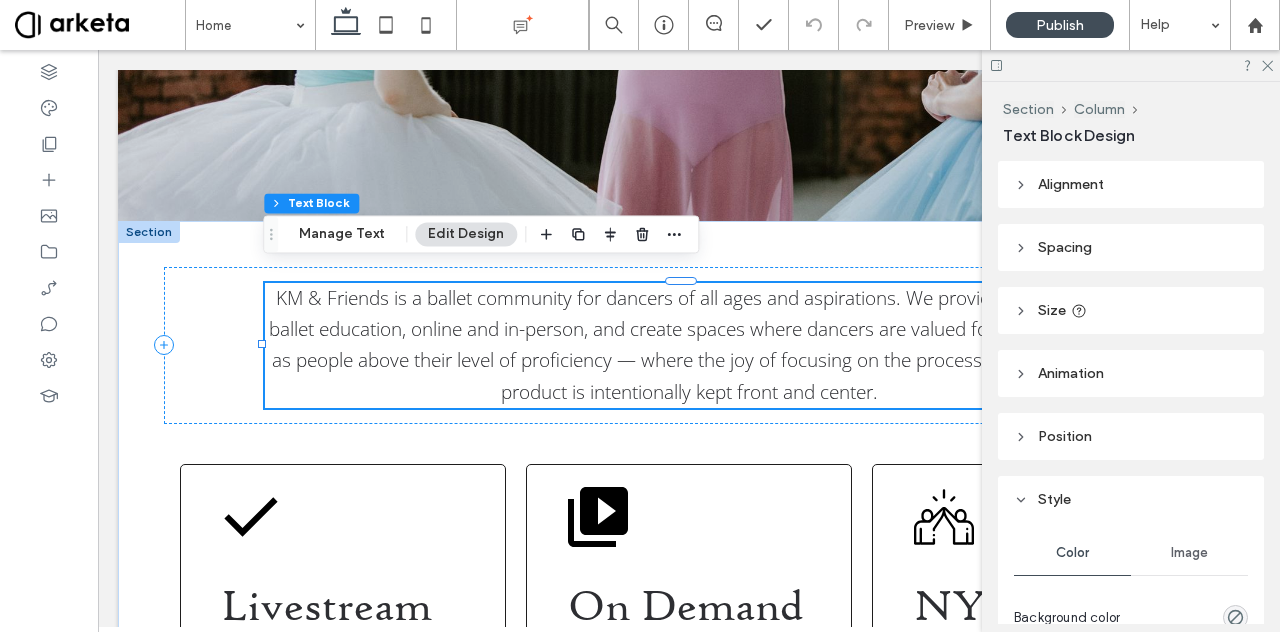 click on "Spacing" at bounding box center [1131, 247] 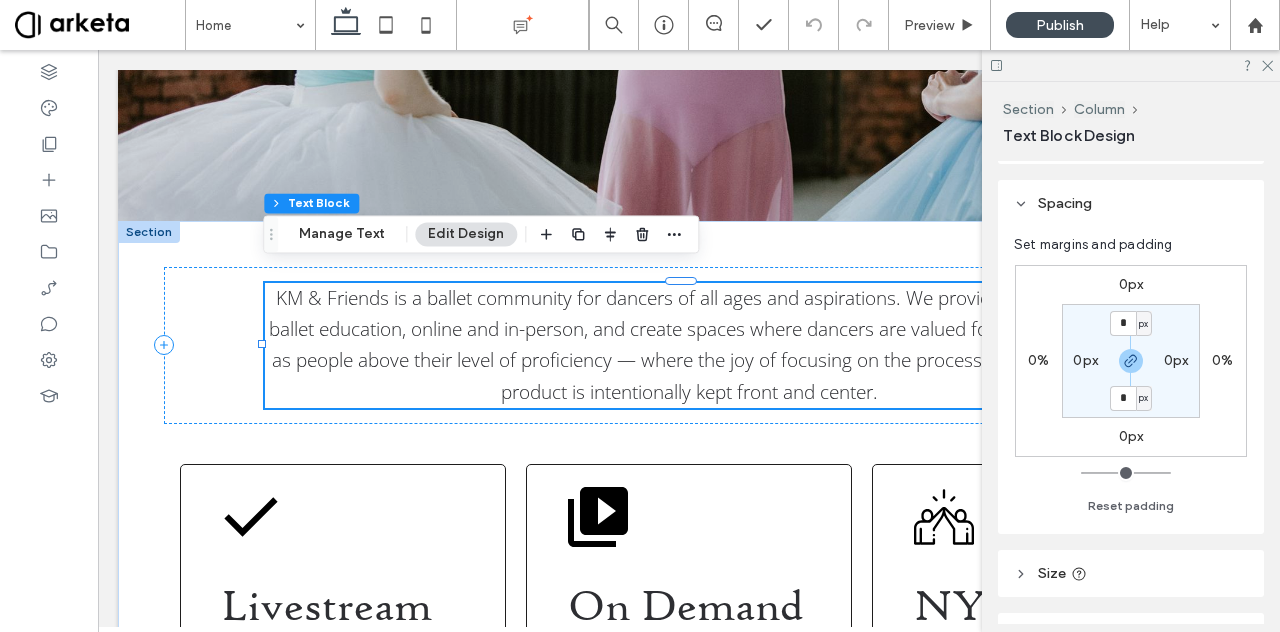 scroll, scrollTop: 0, scrollLeft: 0, axis: both 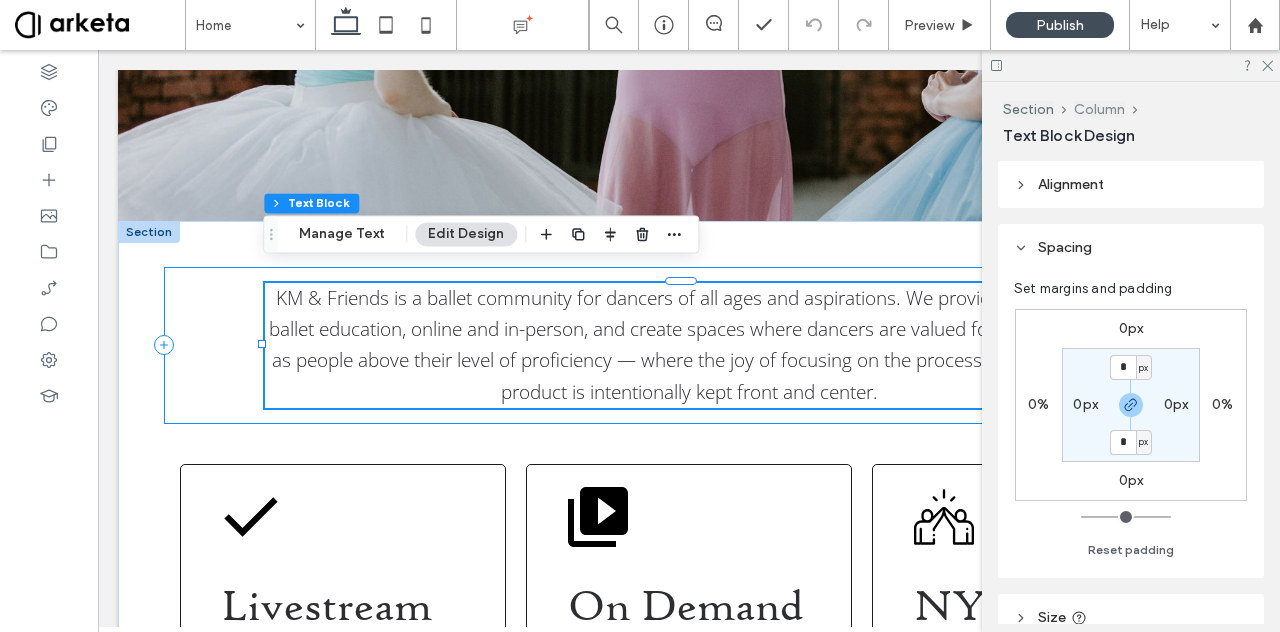 click on "Column" at bounding box center [1099, 109] 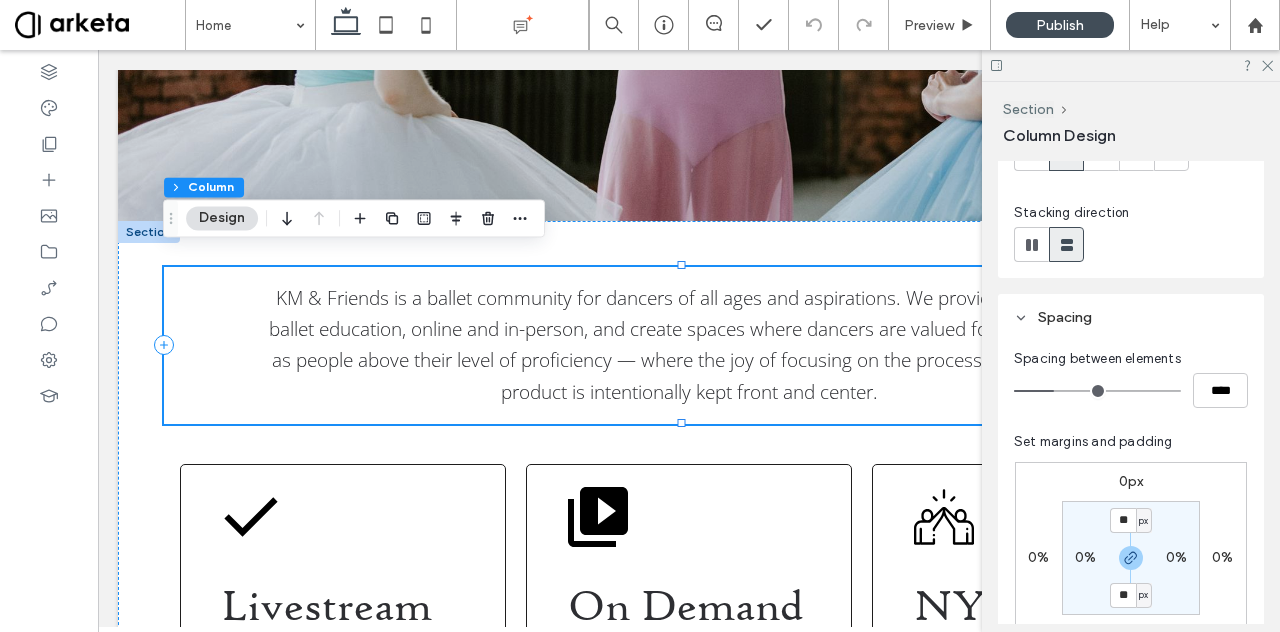 scroll, scrollTop: 347, scrollLeft: 0, axis: vertical 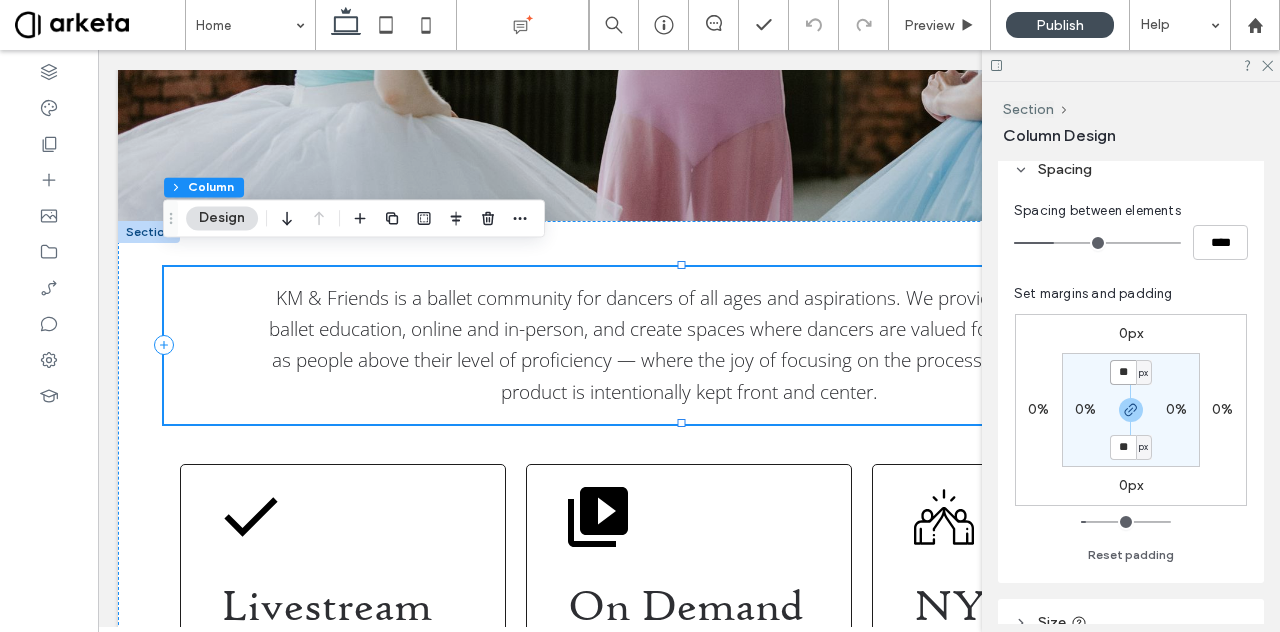 click on "**" at bounding box center [1123, 372] 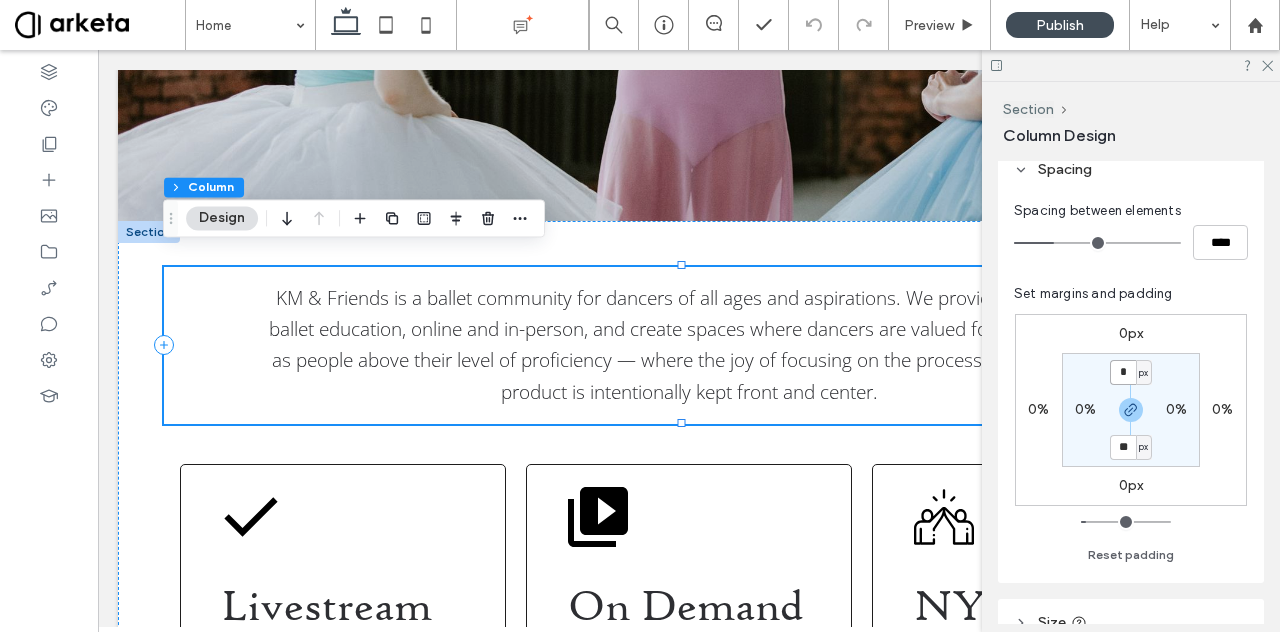 type on "*" 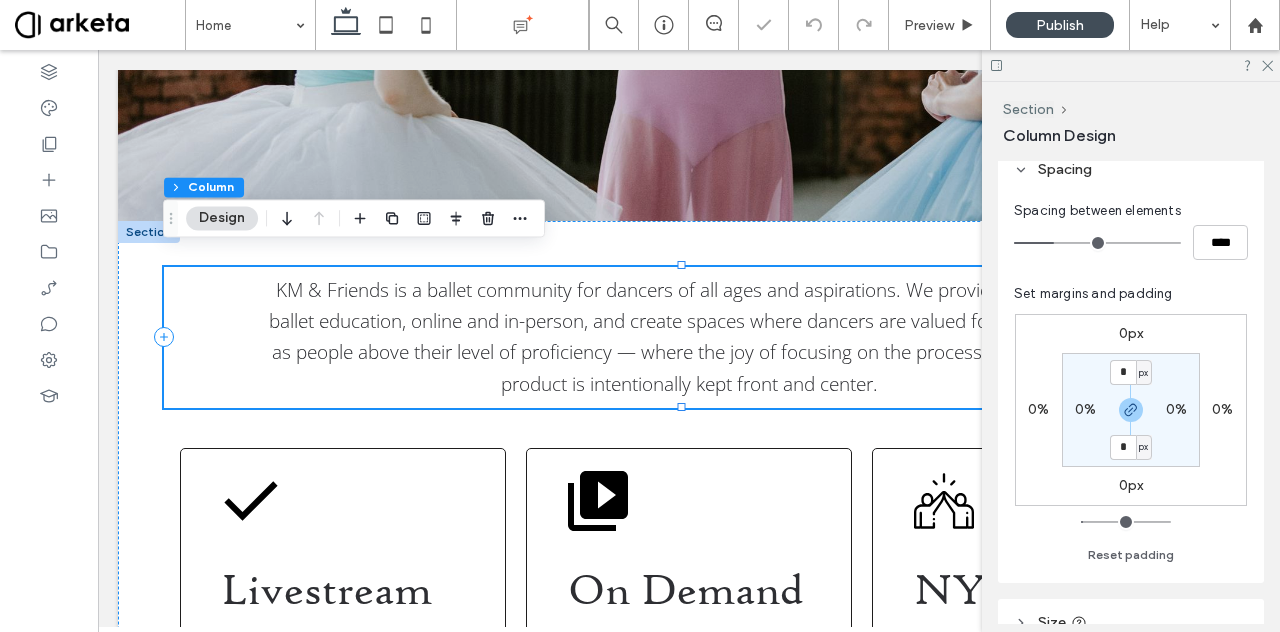 click on "* px 0% * px 0%" at bounding box center [1131, 410] 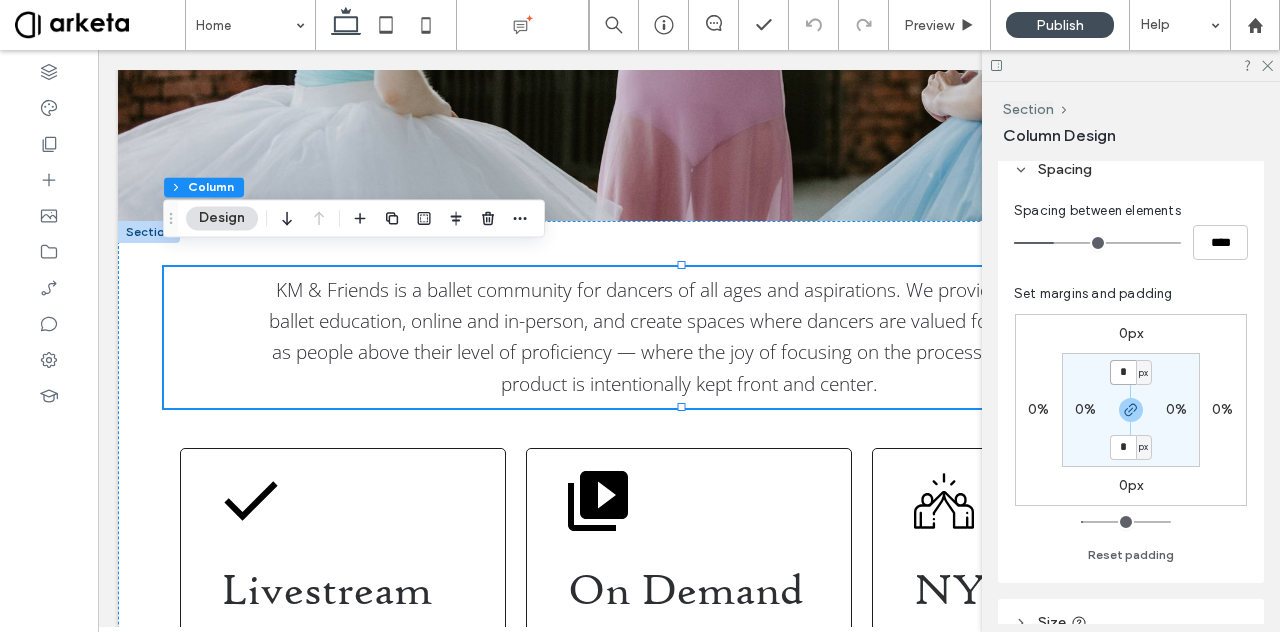 click on "*" at bounding box center [1123, 372] 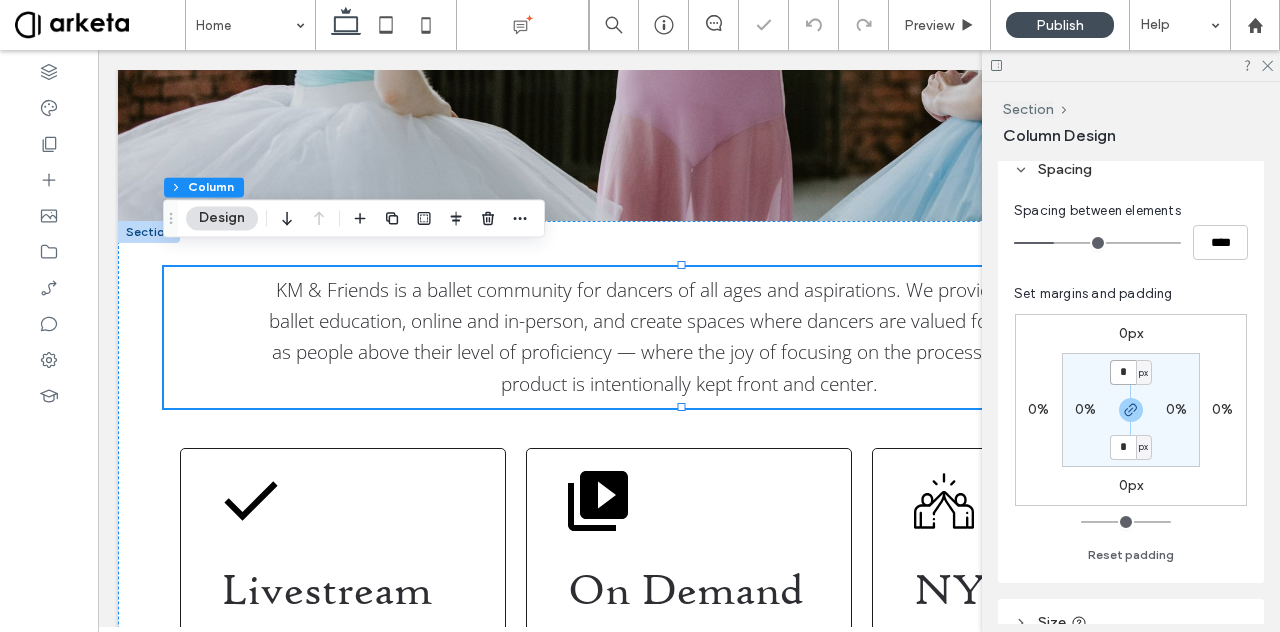type on "*" 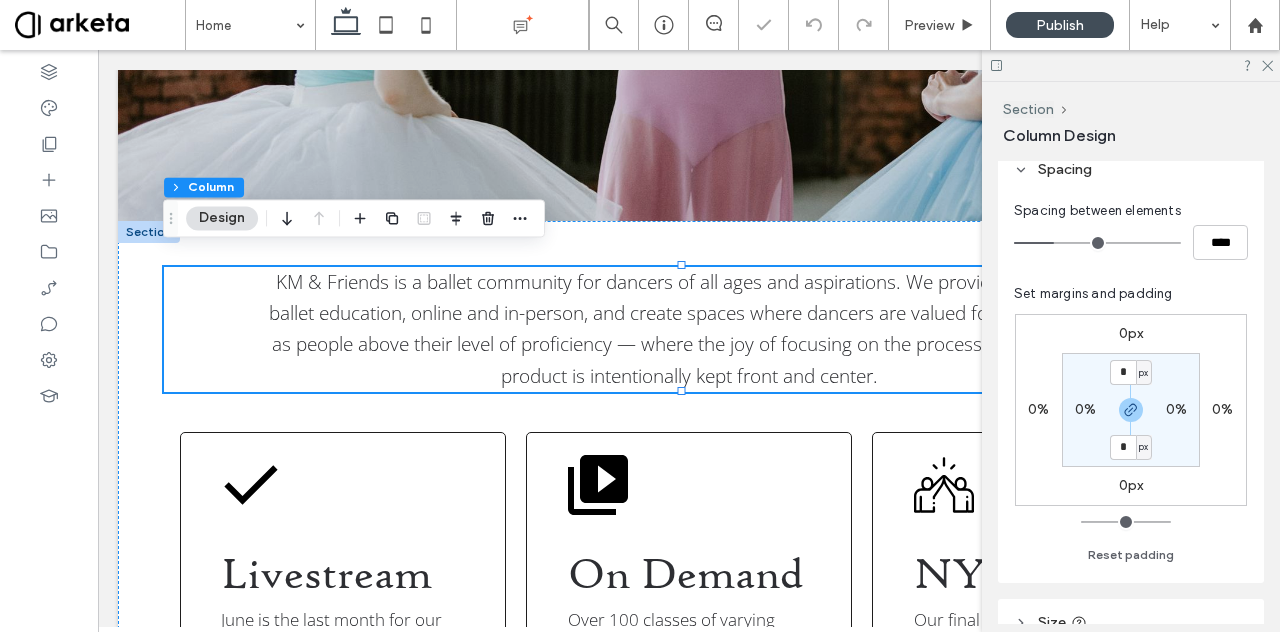 click on "0px 0% 0px 0% * px 0% * px 0%" at bounding box center (1131, 410) 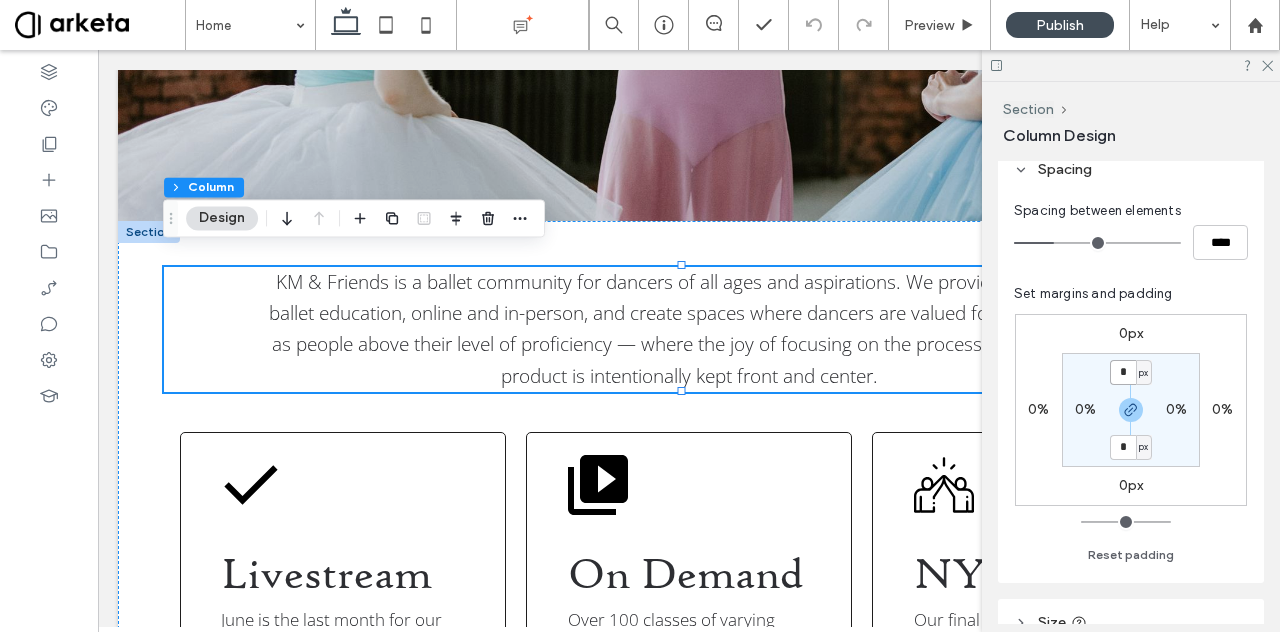 drag, startPoint x: 622, startPoint y: 0, endPoint x: 1128, endPoint y: 370, distance: 626.84607 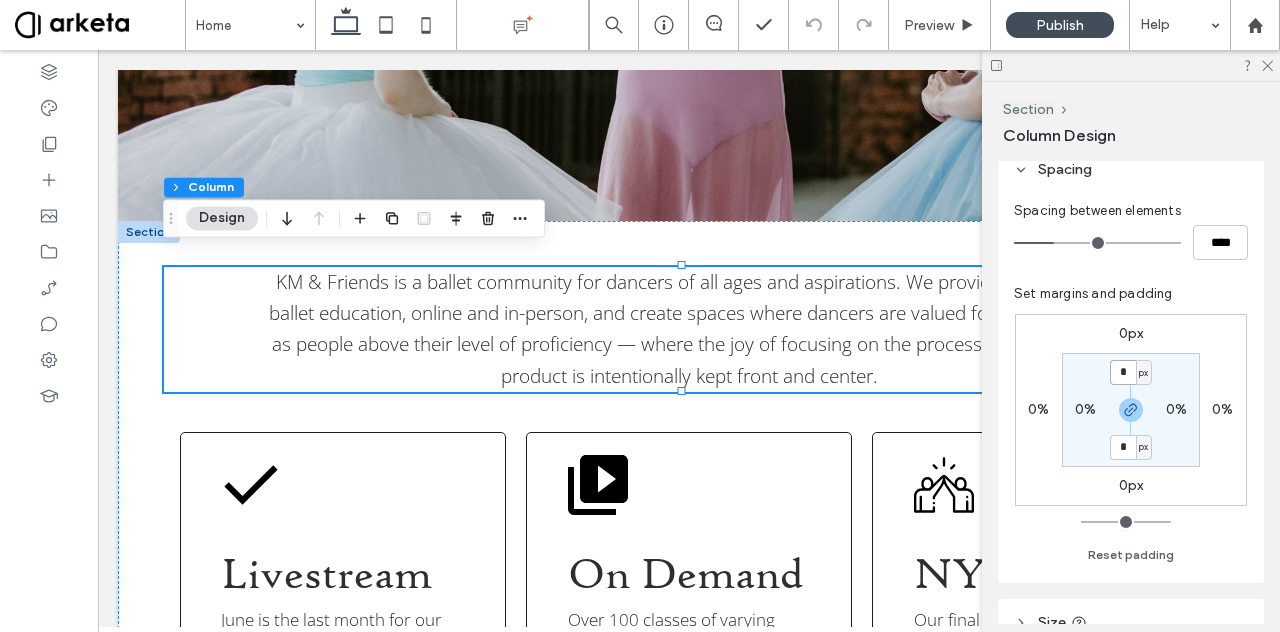 type on "*" 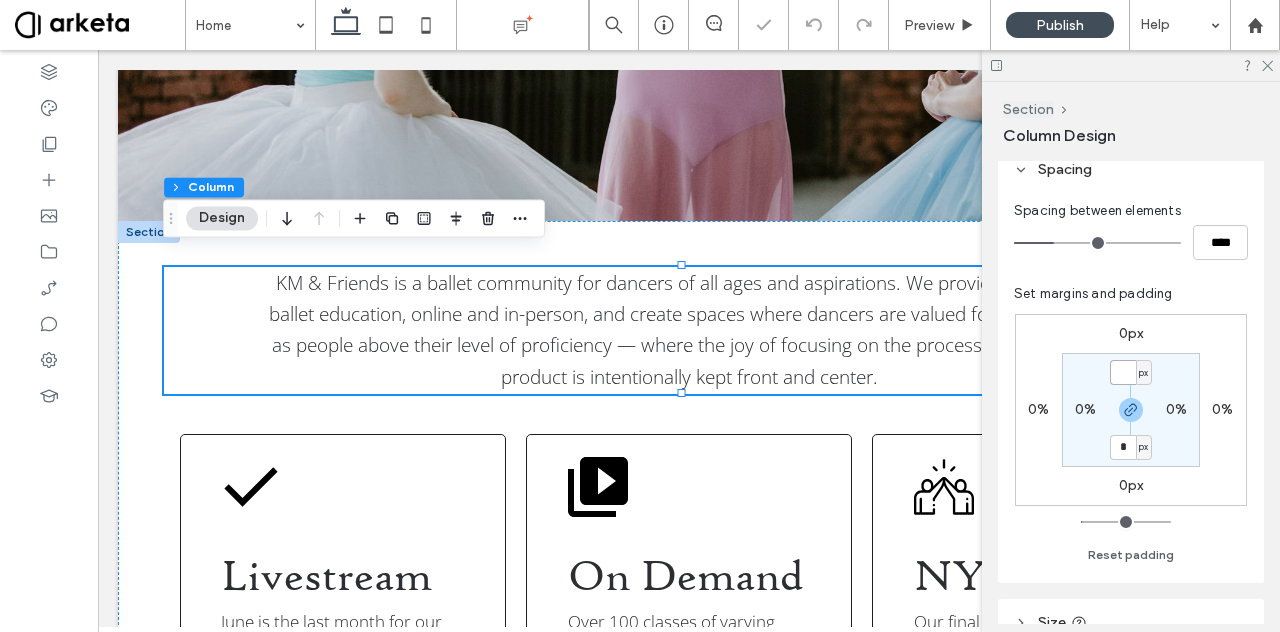 type on "*" 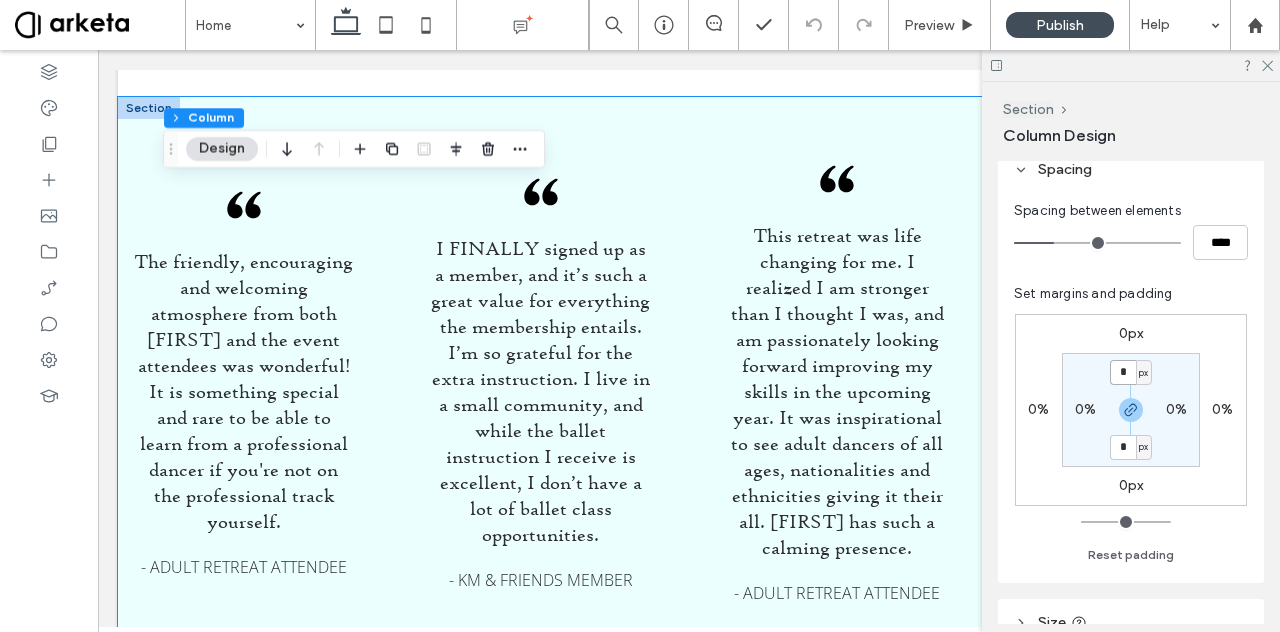 scroll, scrollTop: 2916, scrollLeft: 0, axis: vertical 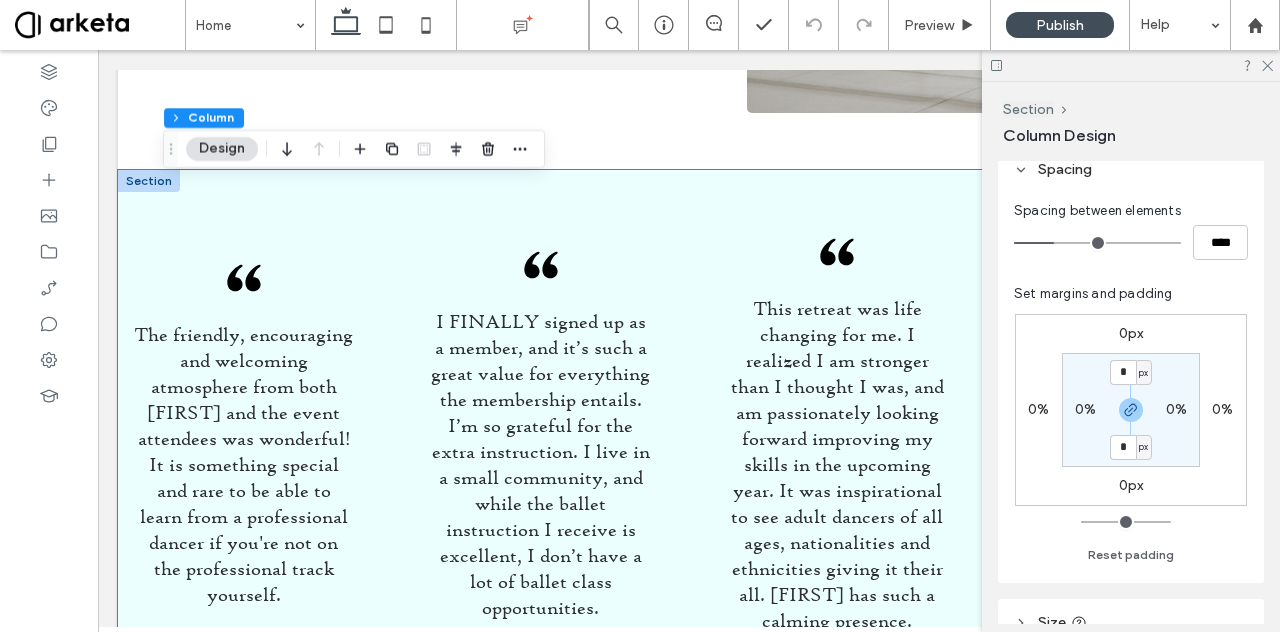 click on "The friendly, encouraging and welcoming atmosphere from both [FIRST] and the event attendees was wonderful! It is something special and rare to be able to learn from a professional dancer if you're not on the professional track yourself. - Adult Retreat Attendee
I FINALLY signed up as a member, and it’s such a great value for everything the membership entails. I’m so grateful for the extra instruction. I live in a small community, and while the ballet instruction I receive is excellent, I don’t have a lot of ballet class opportunities. - KM & Friends Member
This retreat was life changing for me. I realized I am stronger than I thought I was, and am passionately looking forward improving my skills in the upcoming year. It was inspirational to see adult dancers of all ages, nationalities and ethnicities giving it their all. [FIRST] has such a calming presence. - Adult Retreat Attendee" at bounding box center (689, 454) 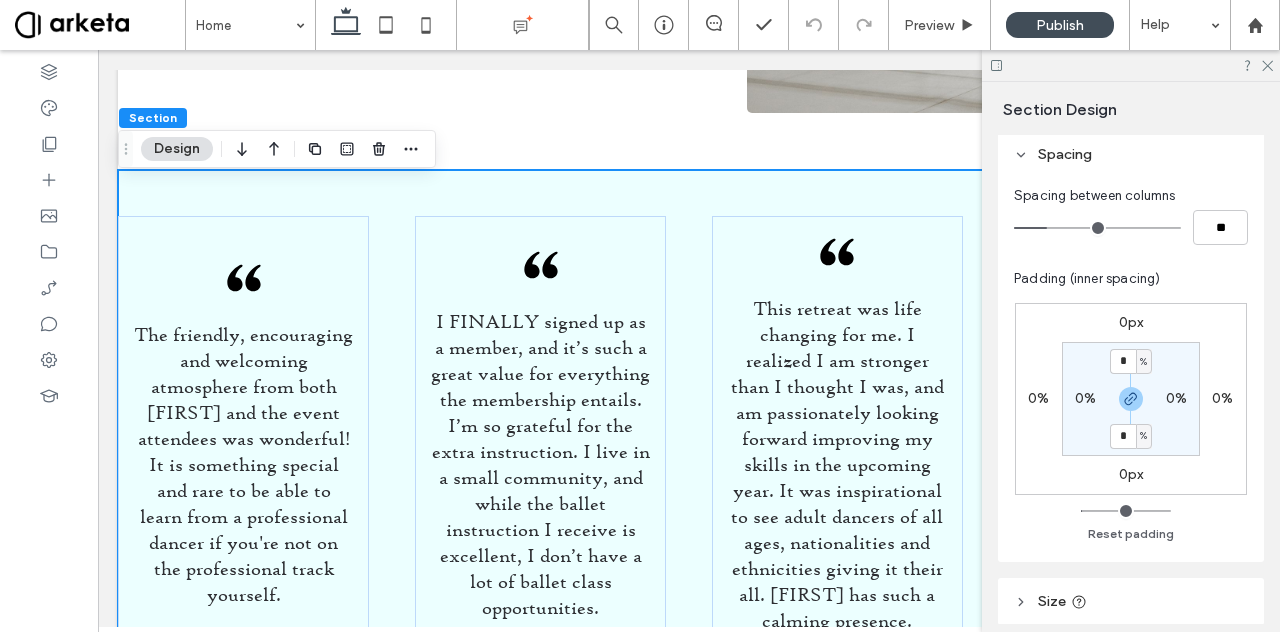 scroll, scrollTop: 0, scrollLeft: 0, axis: both 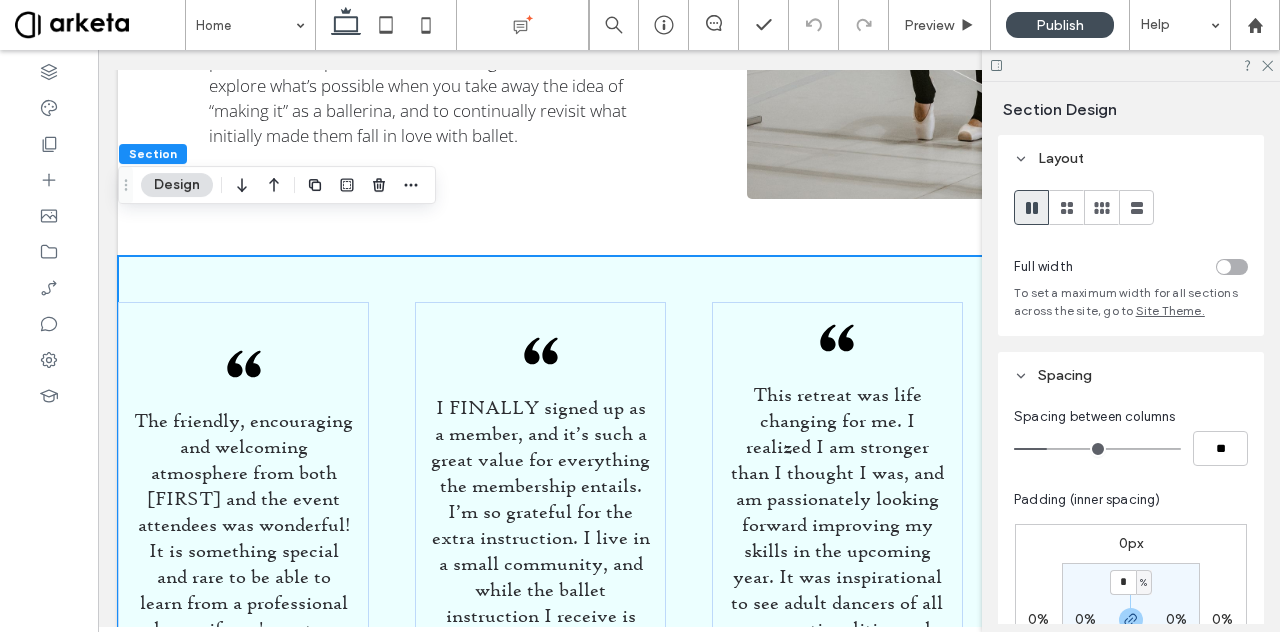 click on "The friendly, encouraging and welcoming atmosphere from both [FIRST] and the event attendees was wonderful! It is something special and rare to be able to learn from a professional dancer if you're not on the professional track yourself. - Adult Retreat Attendee
I FINALLY signed up as a member, and it’s such a great value for everything the membership entails. I’m so grateful for the extra instruction. I live in a small community, and while the ballet instruction I receive is excellent, I don’t have a lot of ballet class opportunities. - KM & Friends Member
This retreat was life changing for me. I realized I am stronger than I thought I was, and am passionately looking forward improving my skills in the upcoming year. It was inspirational to see adult dancers of all ages, nationalities and ethnicities giving it their all. [FIRST] has such a calming presence. - Adult Retreat Attendee" at bounding box center [689, 540] 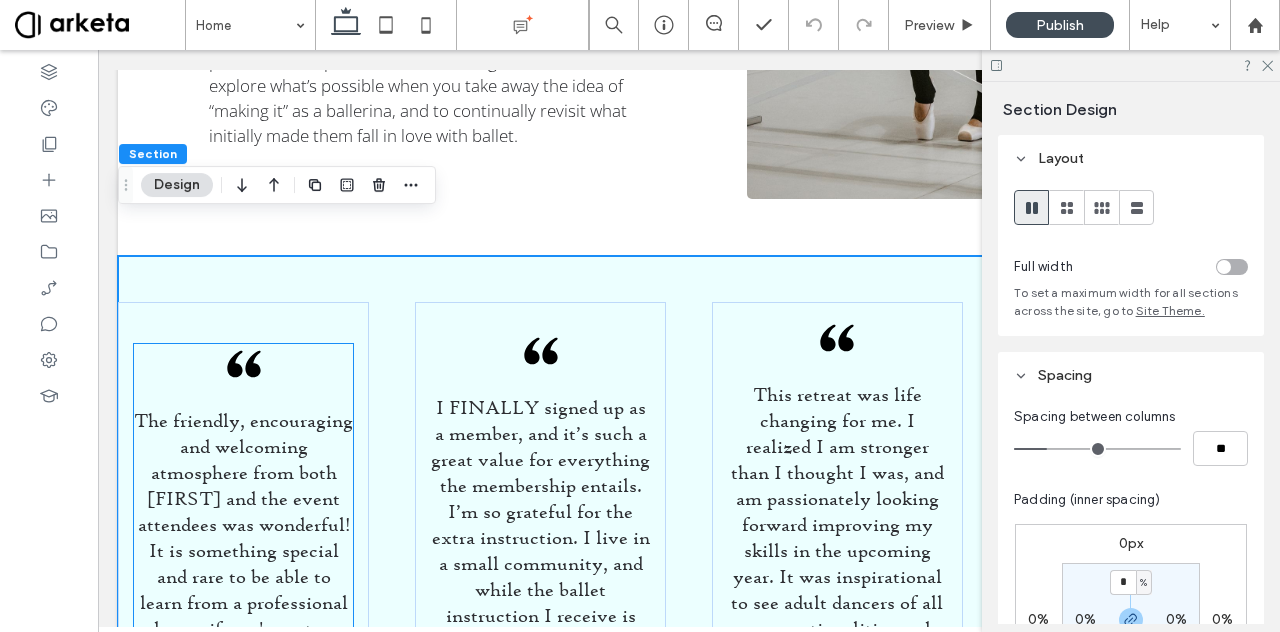 click on "The friendly, encouraging and welcoming atmosphere from both [FIRST] and the event attendees was wonderful! It is something special and rare to be able to learn from a professional dancer if you're not on the professional track yourself. - Adult Retreat Attendee" at bounding box center (243, 541) 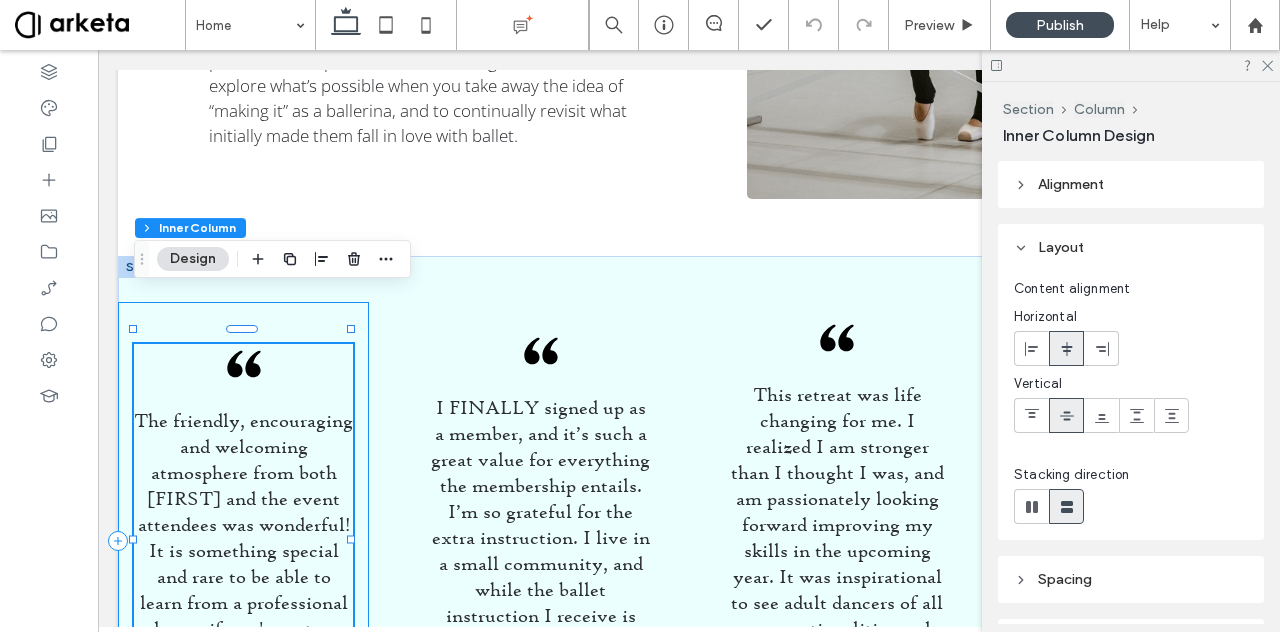 click on "The friendly, encouraging and welcoming atmosphere from both [FIRST] and the event attendees was wonderful! It is something special and rare to be able to learn from a professional dancer if you're not on the professional track yourself. - Adult Retreat Attendee" at bounding box center (243, 541) 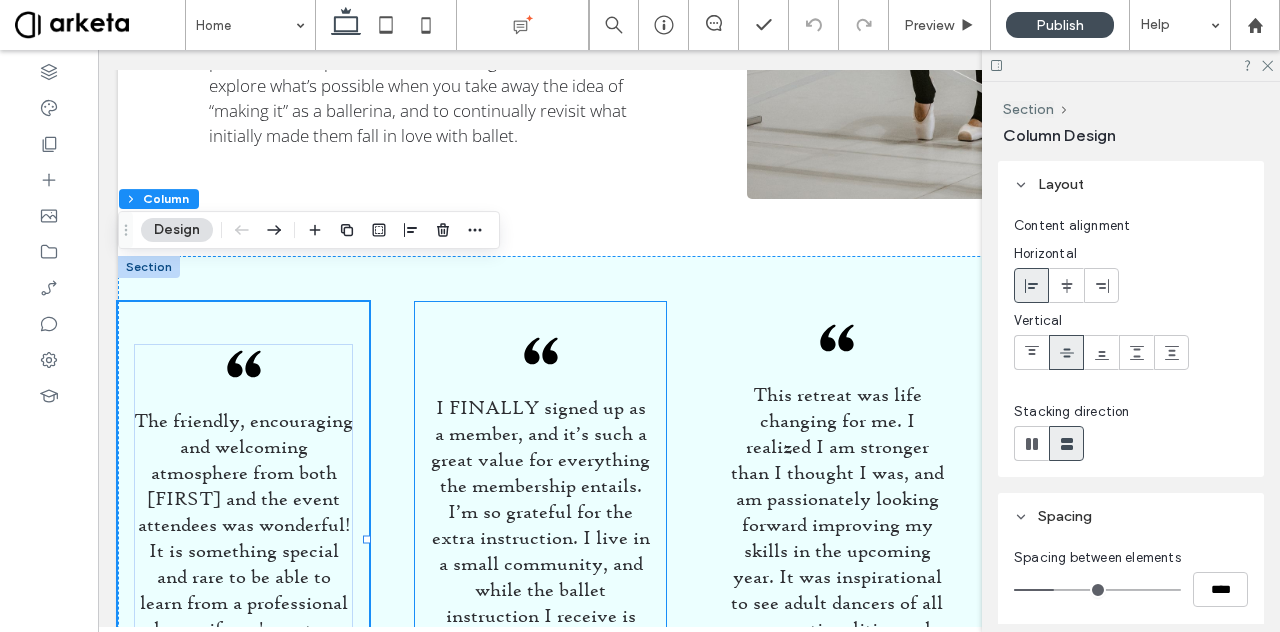 click on "I FINALLY signed up as a member, and it’s such a great value for everything the membership entails. I’m so grateful for the extra instruction. I live in a small community, and while the ballet instruction I receive is excellent, I don’t have a lot of ballet class opportunities. - KM & Friends Member" at bounding box center (540, 541) 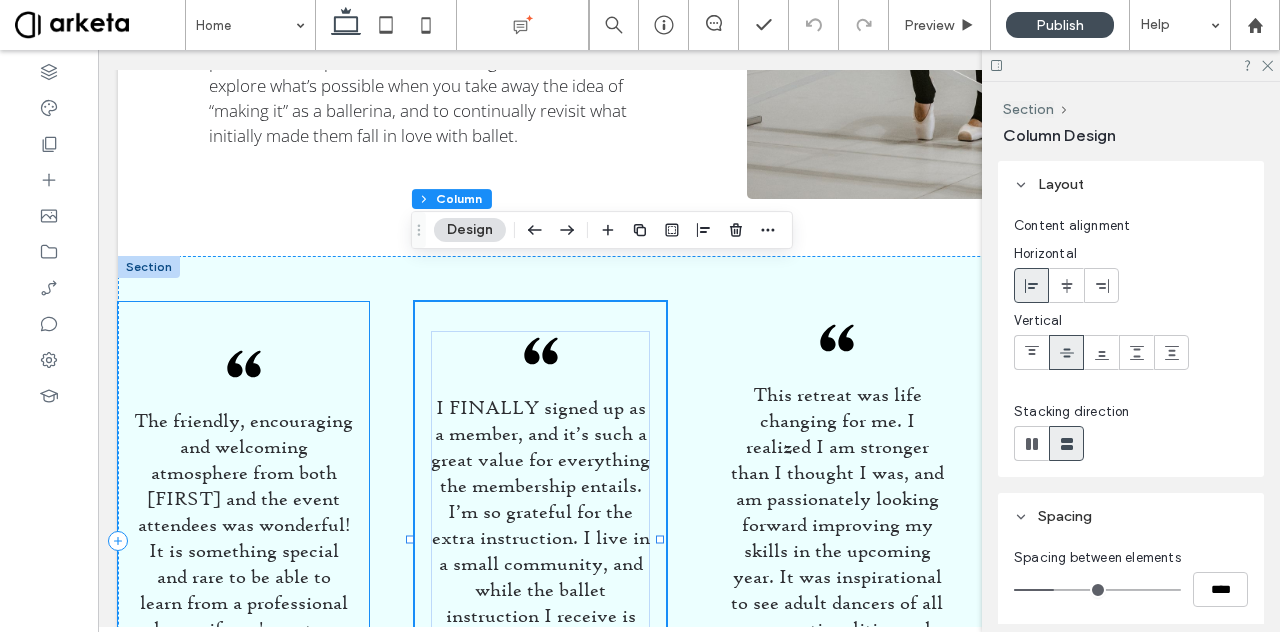 click on "The friendly, encouraging and welcoming atmosphere from both [FIRST] and the event attendees was wonderful! It is something special and rare to be able to learn from a professional dancer if you're not on the professional track yourself. - Adult Retreat Attendee" at bounding box center (243, 541) 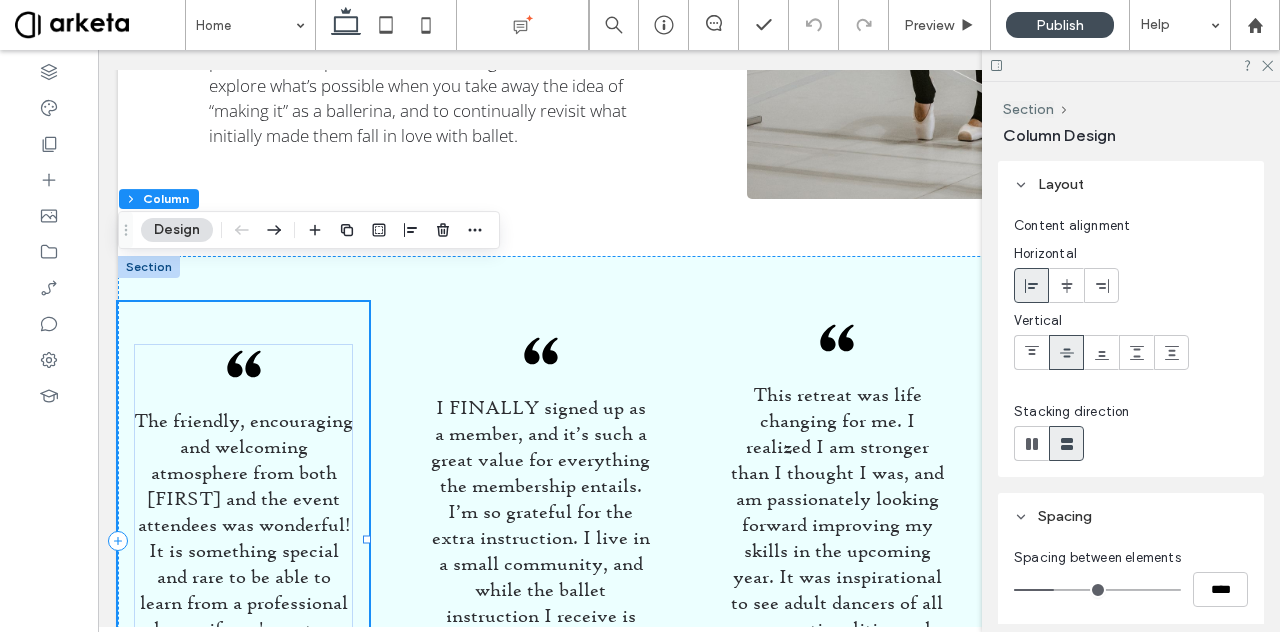 click on "The friendly, encouraging and welcoming atmosphere from both [FIRST] and the event attendees was wonderful! It is something special and rare to be able to learn from a professional dancer if you're not on the professional track yourself. - Adult Retreat Attendee" at bounding box center (243, 541) 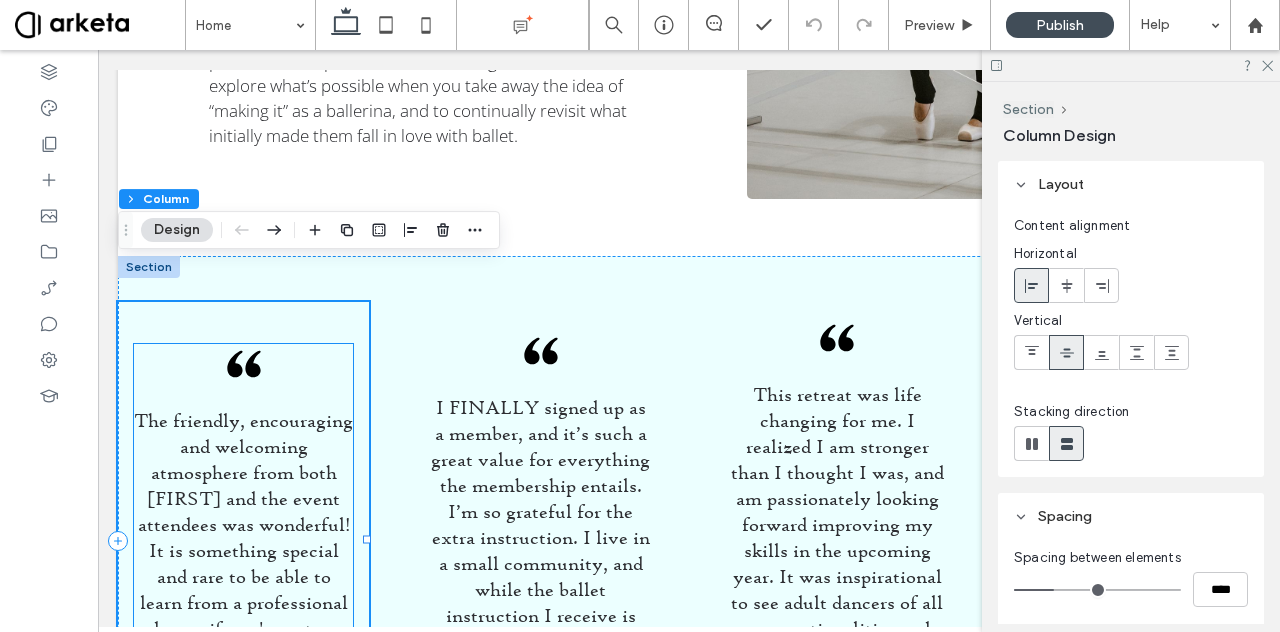 click on "The friendly, encouraging and welcoming atmosphere from both [FIRST] and the event attendees was wonderful! It is something special and rare to be able to learn from a professional dancer if you're not on the professional track yourself. - Adult Retreat Attendee" at bounding box center (243, 541) 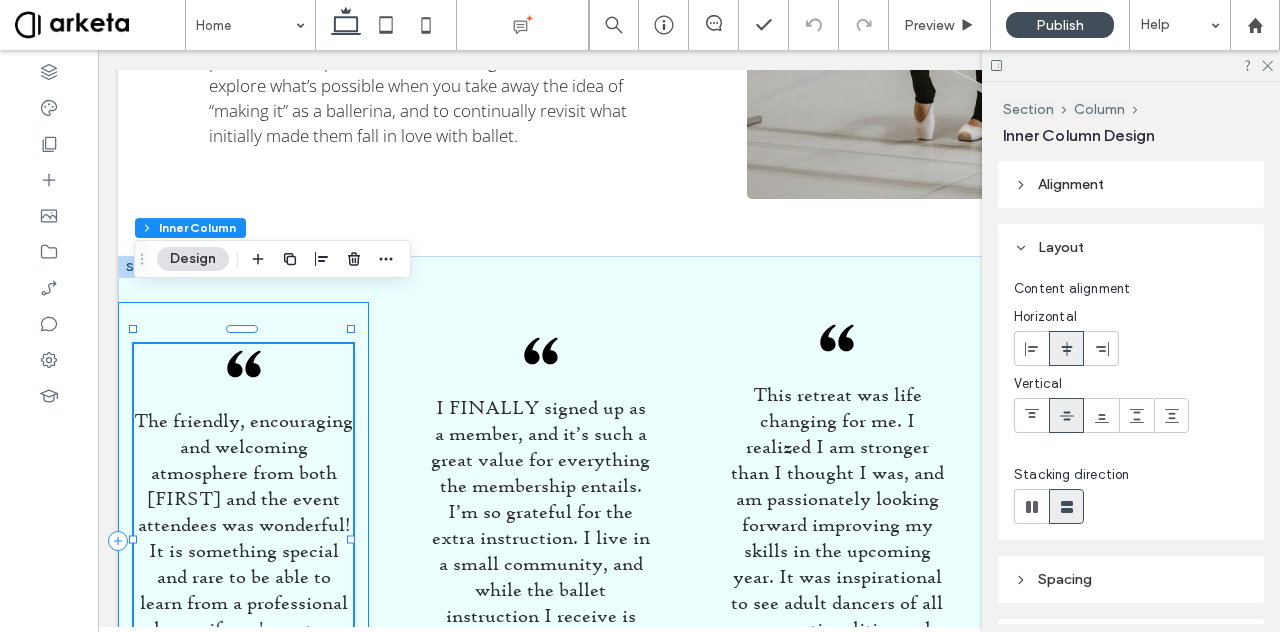 click on "The friendly, encouraging and welcoming atmosphere from both [FIRST] and the event attendees was wonderful! It is something special and rare to be able to learn from a professional dancer if you're not on the professional track yourself. - Adult Retreat Attendee" at bounding box center (243, 541) 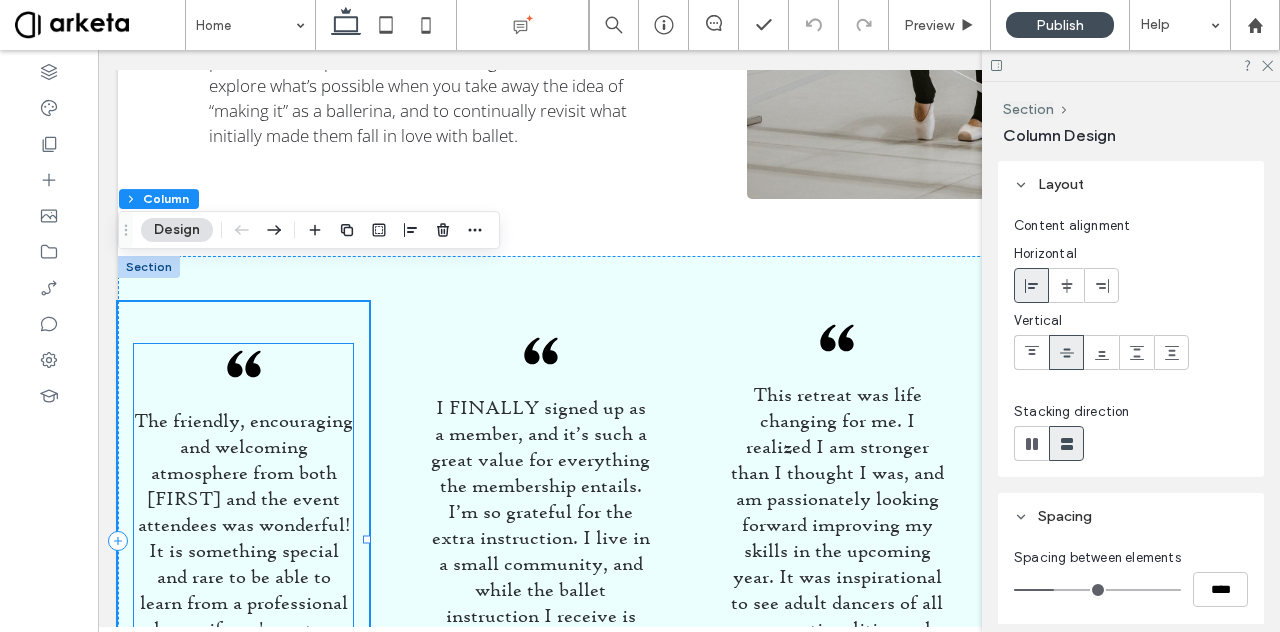 click on "The friendly, encouraging and welcoming atmosphere from both [FIRST] and the event attendees was wonderful! It is something special and rare to be able to learn from a professional dancer if you're not on the professional track yourself. - Adult Retreat Attendee" at bounding box center [243, 541] 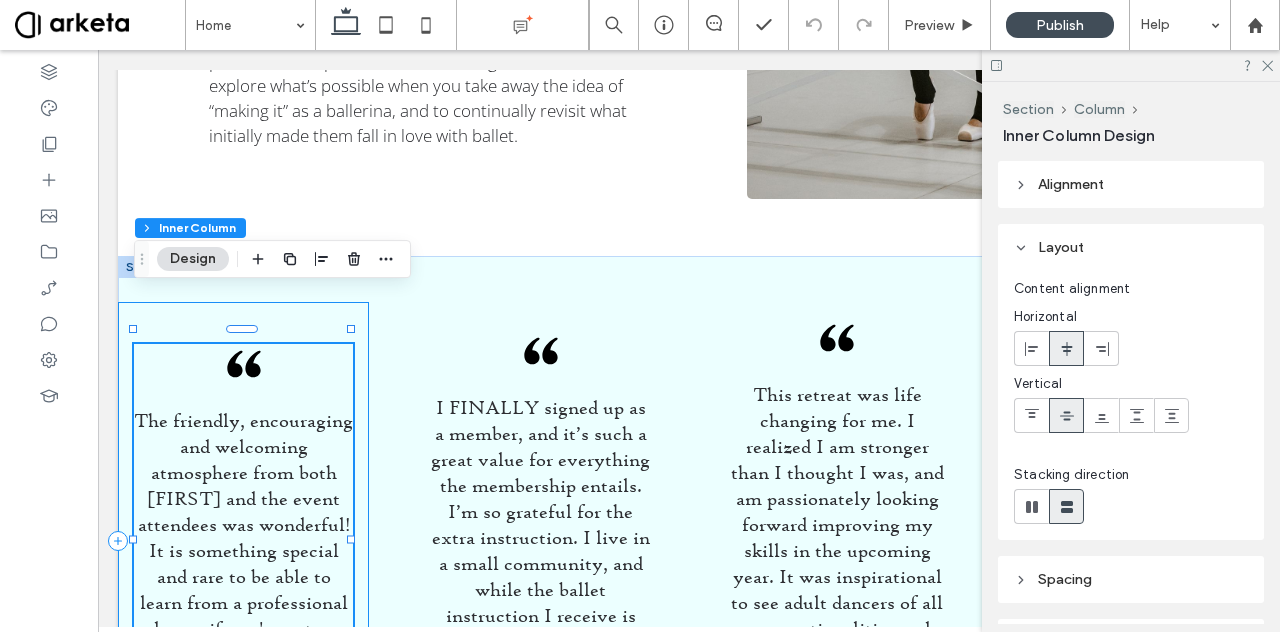 click on "The friendly, encouraging and welcoming atmosphere from both [FIRST] and the event attendees was wonderful! It is something special and rare to be able to learn from a professional dancer if you're not on the professional track yourself. - Adult Retreat Attendee" at bounding box center (243, 541) 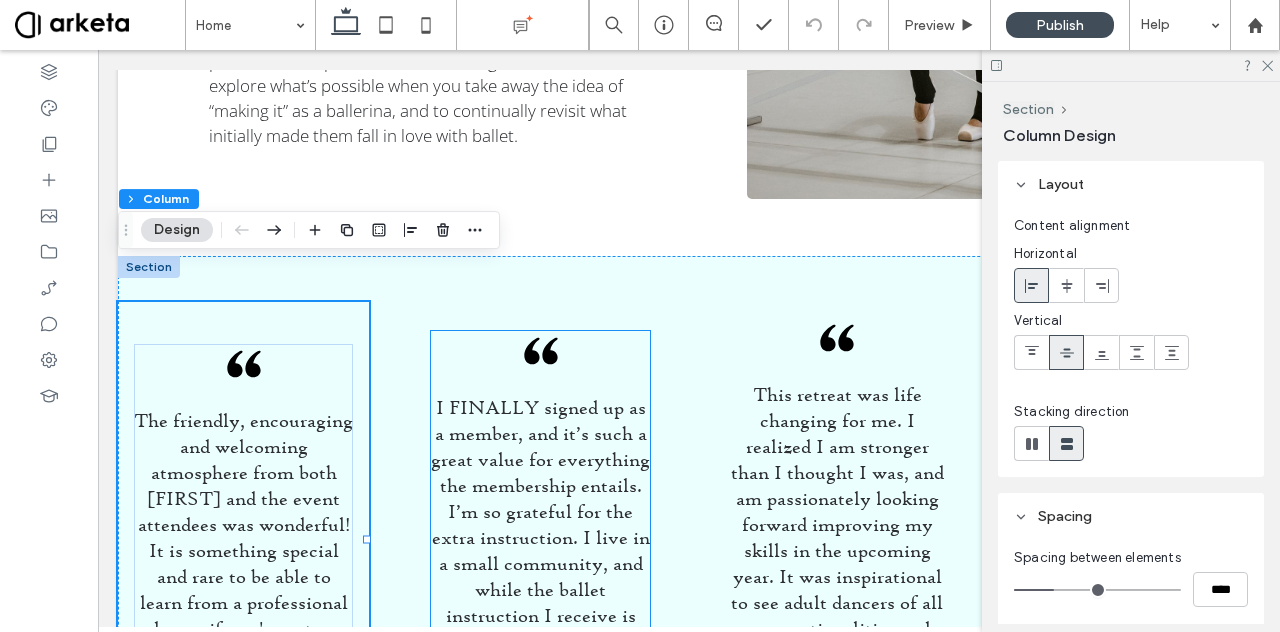 click on "I FINALLY signed up as a member, and it’s such a great value for everything the membership entails. I’m so grateful for the extra instruction. I live in a small community, and while the ballet instruction I receive is excellent, I don’t have a lot of ballet class opportunities. - KM & Friends Member" at bounding box center (540, 541) 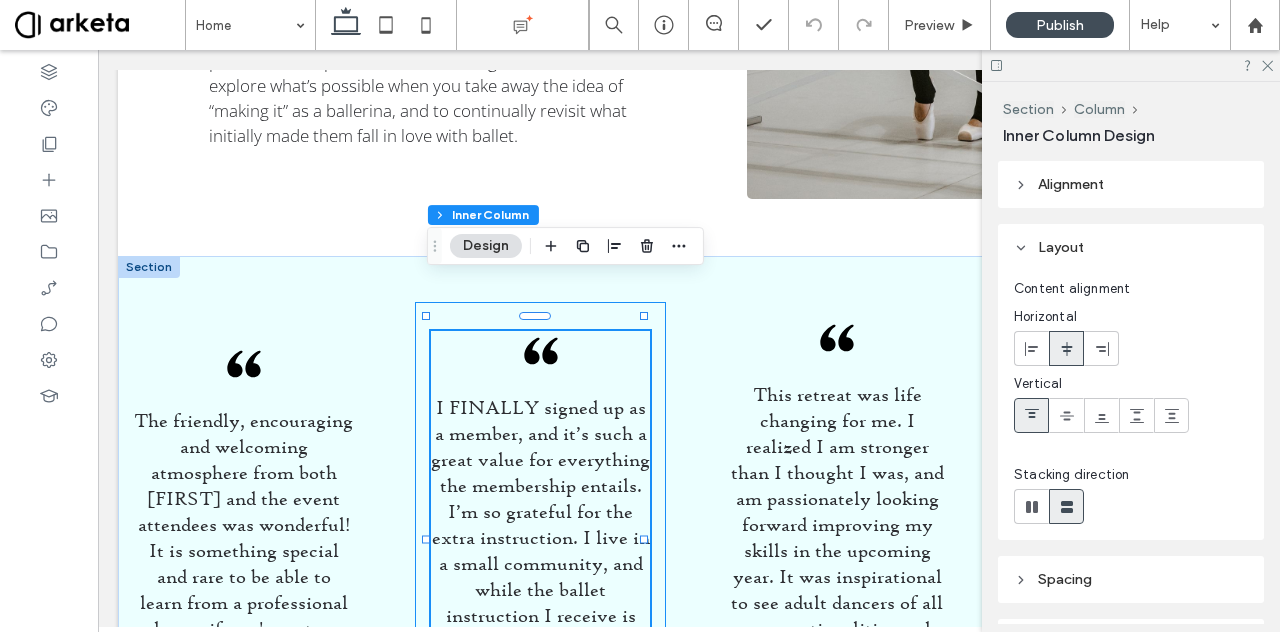 click on "I FINALLY signed up as a member, and it’s such a great value for everything the membership entails. I’m so grateful for the extra instruction. I live in a small community, and while the ballet instruction I receive is excellent, I don’t have a lot of ballet class opportunities. - KM & Friends Member" at bounding box center [540, 541] 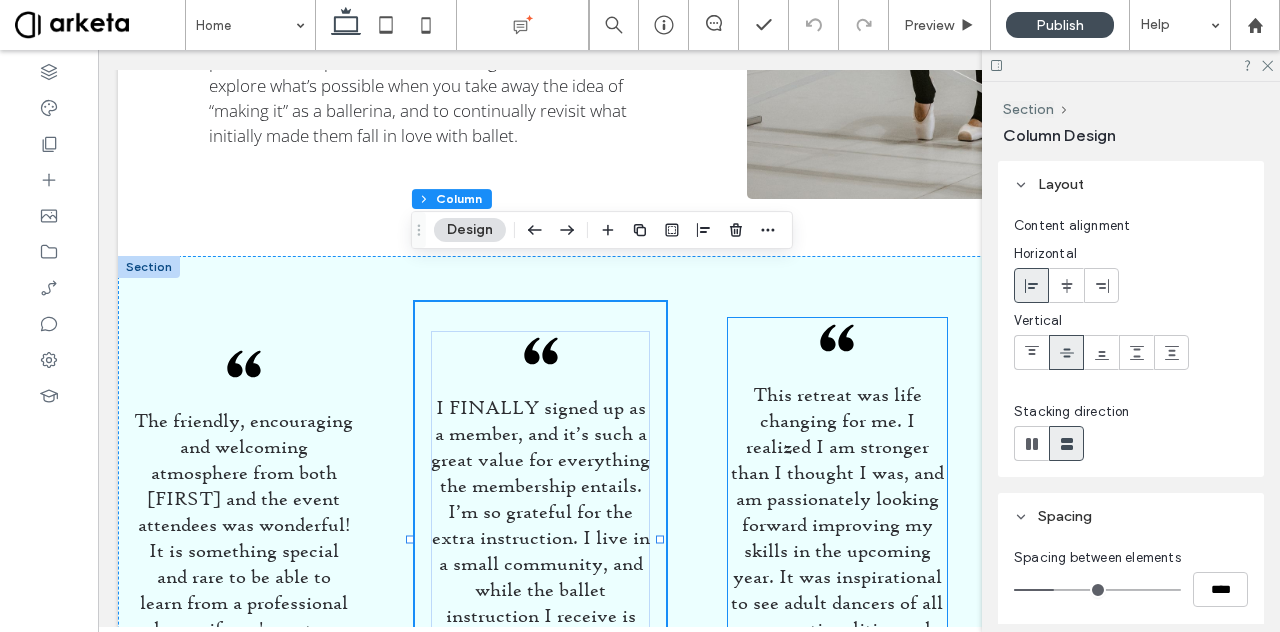 click on "This retreat was life changing for me. I realized I am stronger than I thought I was, and am passionately looking forward improving my skills in the upcoming year. It was inspirational to see adult dancers of all ages, nationalities and ethnicities giving it their all. [FIRST] has such a calming presence. - Adult Retreat Attendee" at bounding box center [837, 541] 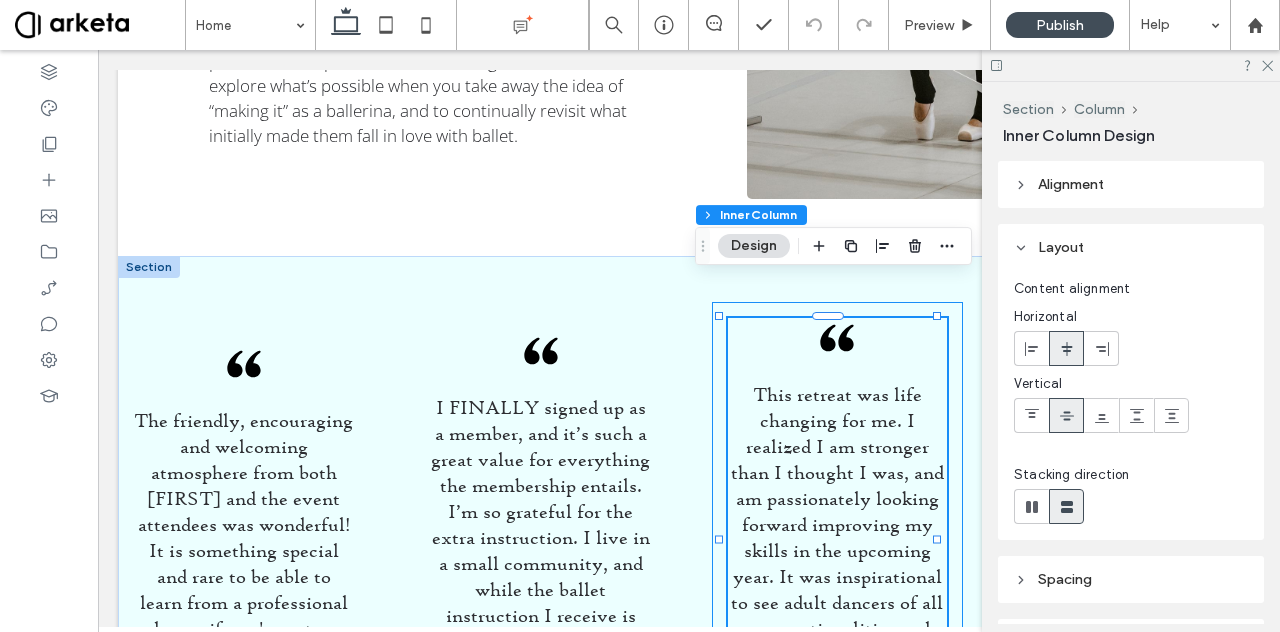 click on "This retreat was life changing for me. I realized I am stronger than I thought I was, and am passionately looking forward improving my skills in the upcoming year. It was inspirational to see adult dancers of all ages, nationalities and ethnicities giving it their all. [FIRST] has such a calming presence. - Adult Retreat Attendee" at bounding box center (837, 541) 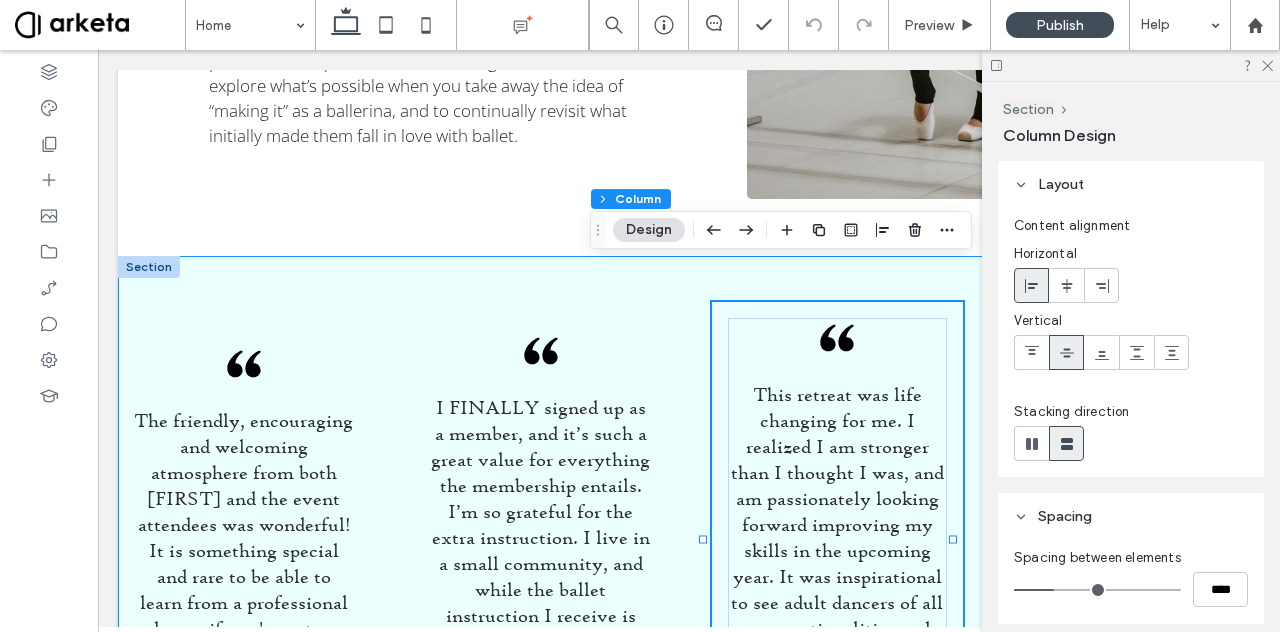 click on "The friendly, encouraging and welcoming atmosphere from both [FIRST] and the event attendees was wonderful! It is something special and rare to be able to learn from a professional dancer if you're not on the professional track yourself. - Adult Retreat Attendee
I FINALLY signed up as a member, and it’s such a great value for everything the membership entails. I’m so grateful for the extra instruction. I live in a small community, and while the ballet instruction I receive is excellent, I don’t have a lot of ballet class opportunities. - KM & Friends Member
This retreat was life changing for me. I realized I am stronger than I thought I was, and am passionately looking forward improving my skills in the upcoming year. It was inspirational to see adult dancers of all ages, nationalities and ethnicities giving it their all. [FIRST] has such a calming presence. - Adult Retreat Attendee" at bounding box center [689, 540] 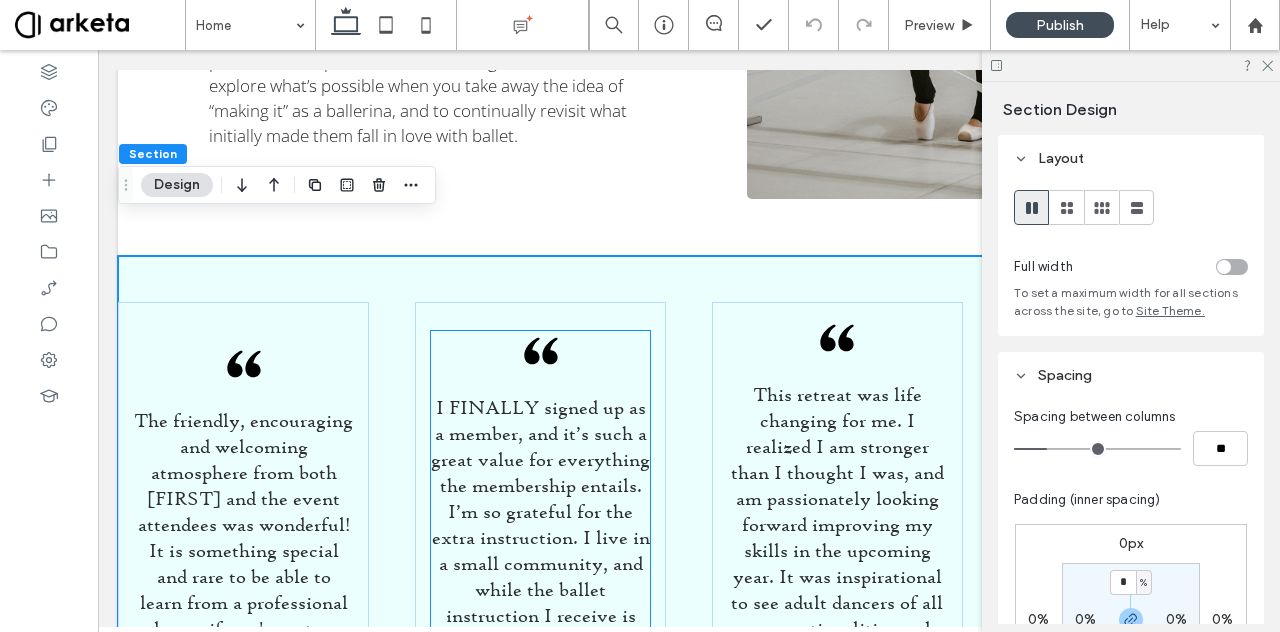 click on "I FINALLY signed up as a member, and it’s such a great value for everything the membership entails. I’m so grateful for the extra instruction. I live in a small community, and while the ballet instruction I receive is excellent, I don’t have a lot of ballet class opportunities. - KM & Friends Member" at bounding box center [540, 541] 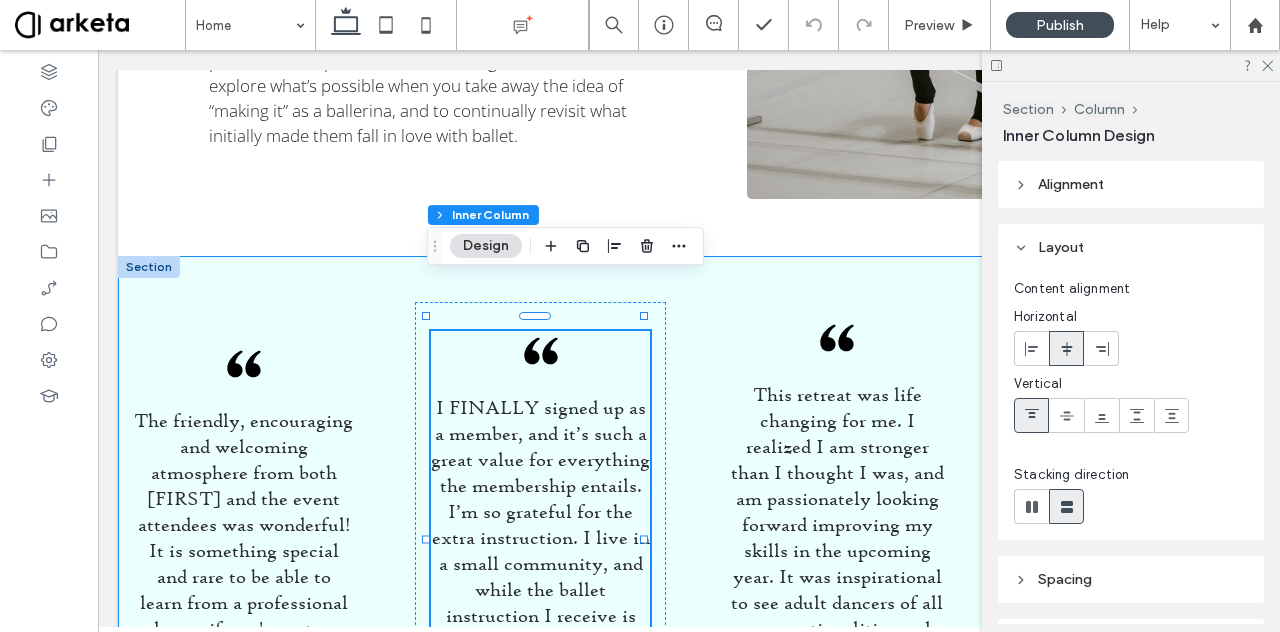 click on "The friendly, encouraging and welcoming atmosphere from both [FIRST] and the event attendees was wonderful! It is something special and rare to be able to learn from a professional dancer if you're not on the professional track yourself. - Adult Retreat Attendee
I FINALLY signed up as a member, and it’s such a great value for everything the membership entails. I’m so grateful for the extra instruction. I live in a small community, and while the ballet instruction I receive is excellent, I don’t have a lot of ballet class opportunities. - KM & Friends Member
This retreat was life changing for me. I realized I am stronger than I thought I was, and am passionately looking forward improving my skills in the upcoming year. It was inspirational to see adult dancers of all ages, nationalities and ethnicities giving it their all. [FIRST] has such a calming presence. - Adult Retreat Attendee" at bounding box center [689, 540] 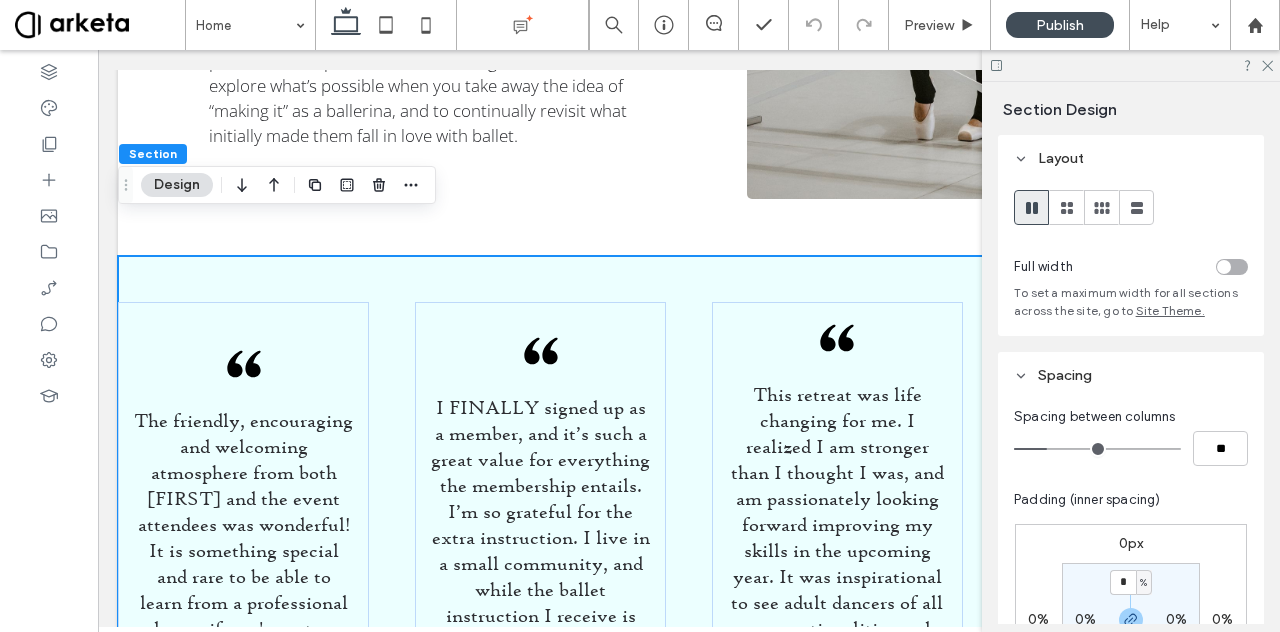 click on "The friendly, encouraging and welcoming atmosphere from both [FIRST] and the event attendees was wonderful! It is something special and rare to be able to learn from a professional dancer if you're not on the professional track yourself. - Adult Retreat Attendee
I FINALLY signed up as a member, and it’s such a great value for everything the membership entails. I’m so grateful for the extra instruction. I live in a small community, and while the ballet instruction I receive is excellent, I don’t have a lot of ballet class opportunities. - KM & Friends Member
This retreat was life changing for me. I realized I am stronger than I thought I was, and am passionately looking forward improving my skills in the upcoming year. It was inspirational to see adult dancers of all ages, nationalities and ethnicities giving it their all. [FIRST] has such a calming presence. - Adult Retreat Attendee" at bounding box center [689, 540] 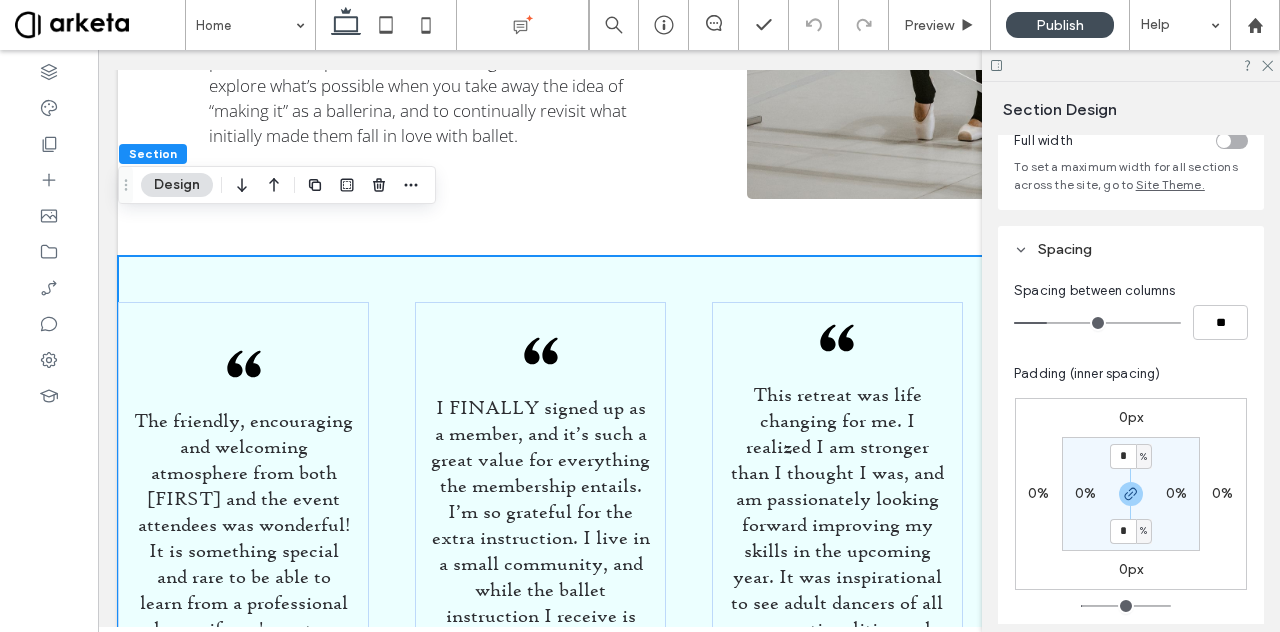 scroll, scrollTop: 127, scrollLeft: 0, axis: vertical 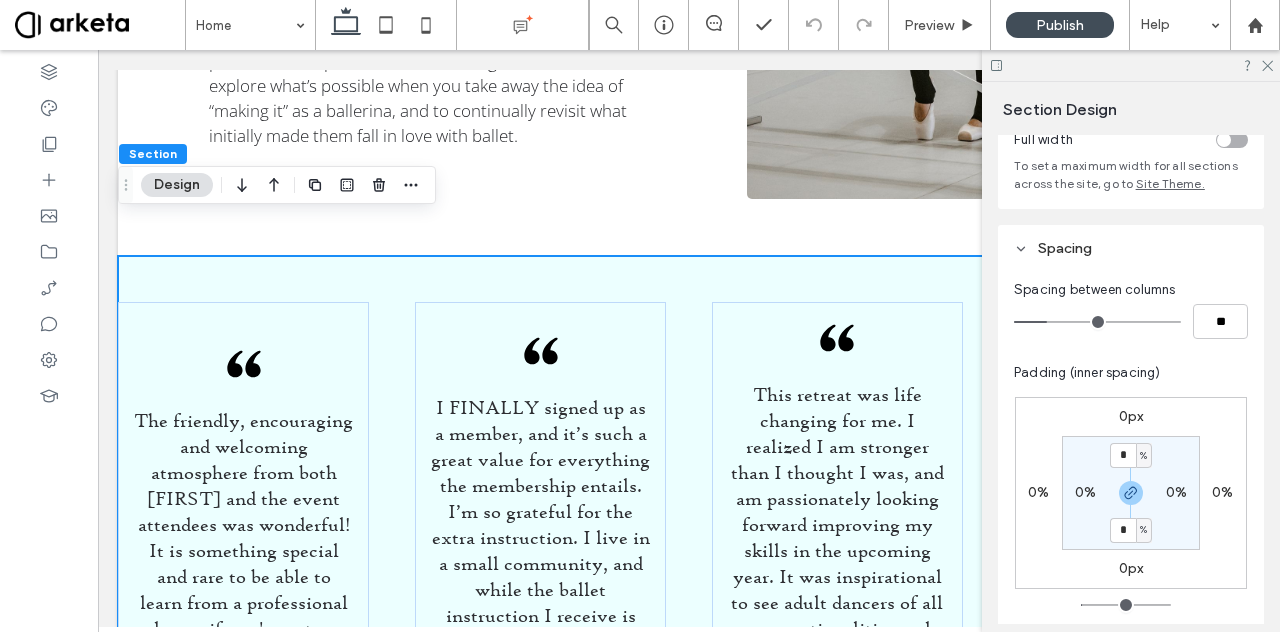click on "The friendly, encouraging and welcoming atmosphere from both [FIRST] and the event attendees was wonderful! It is something special and rare to be able to learn from a professional dancer if you're not on the professional track yourself. - Adult Retreat Attendee
I FINALLY signed up as a member, and it’s such a great value for everything the membership entails. I’m so grateful for the extra instruction. I live in a small community, and while the ballet instruction I receive is excellent, I don’t have a lot of ballet class opportunities. - KM & Friends Member
This retreat was life changing for me. I realized I am stronger than I thought I was, and am passionately looking forward improving my skills in the upcoming year. It was inspirational to see adult dancers of all ages, nationalities and ethnicities giving it their all. [FIRST] has such a calming presence. - Adult Retreat Attendee" at bounding box center (689, 540) 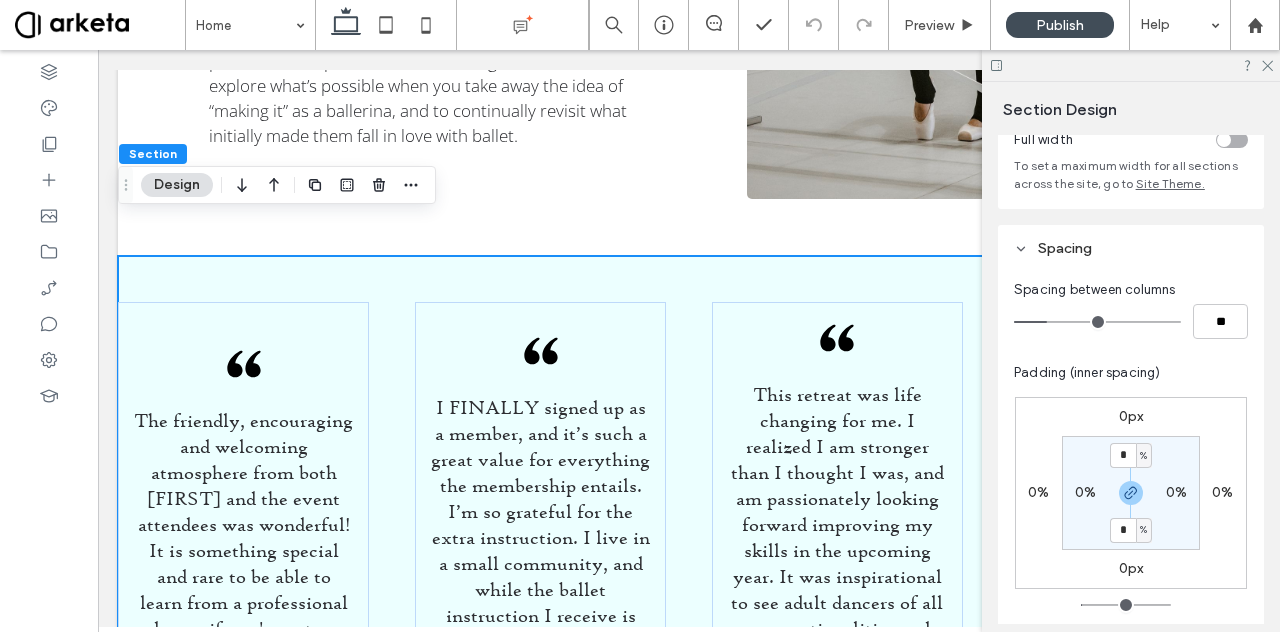 click on "0%" at bounding box center [1085, 492] 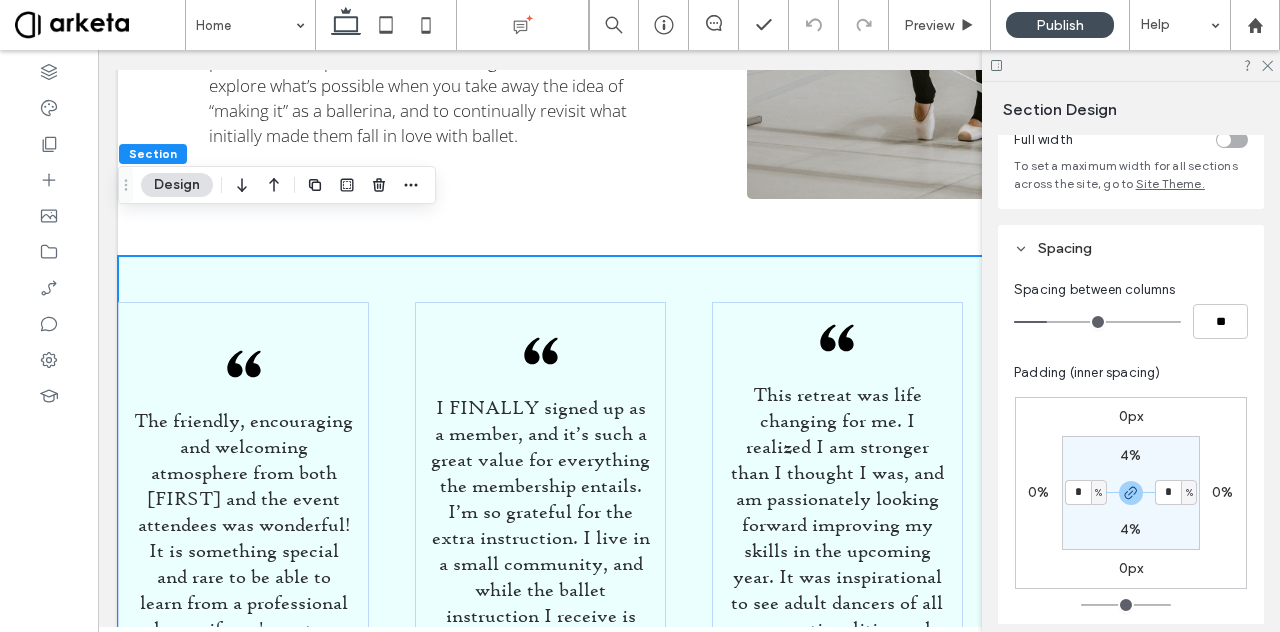 type on "*" 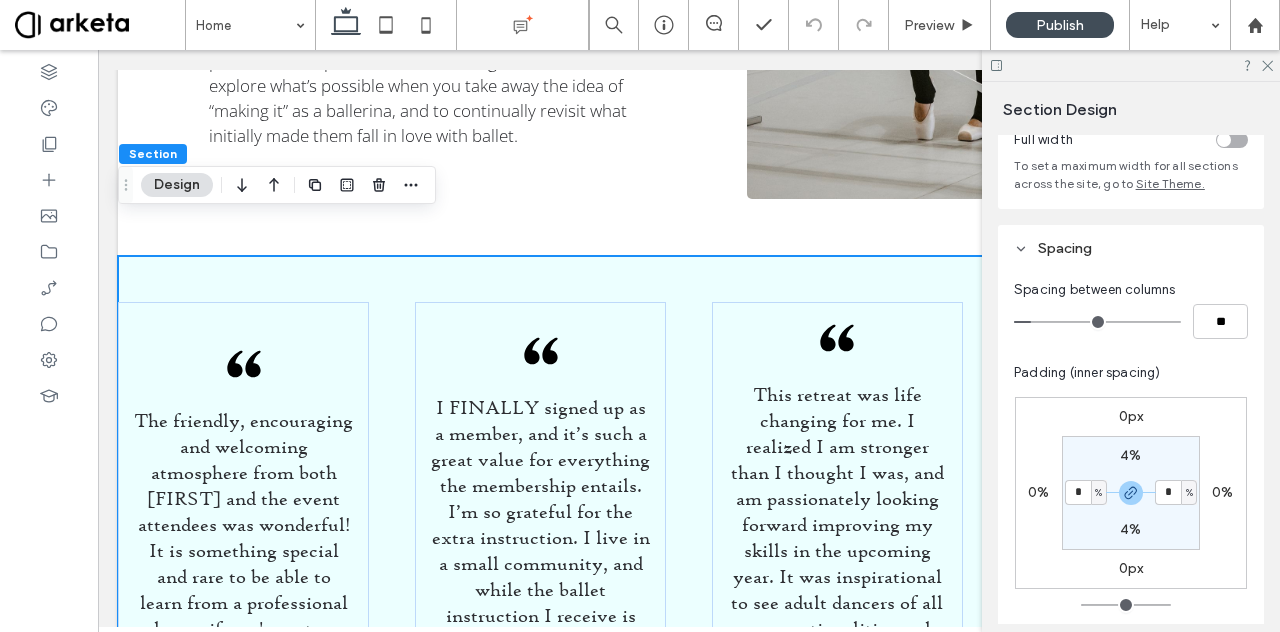 type on "*" 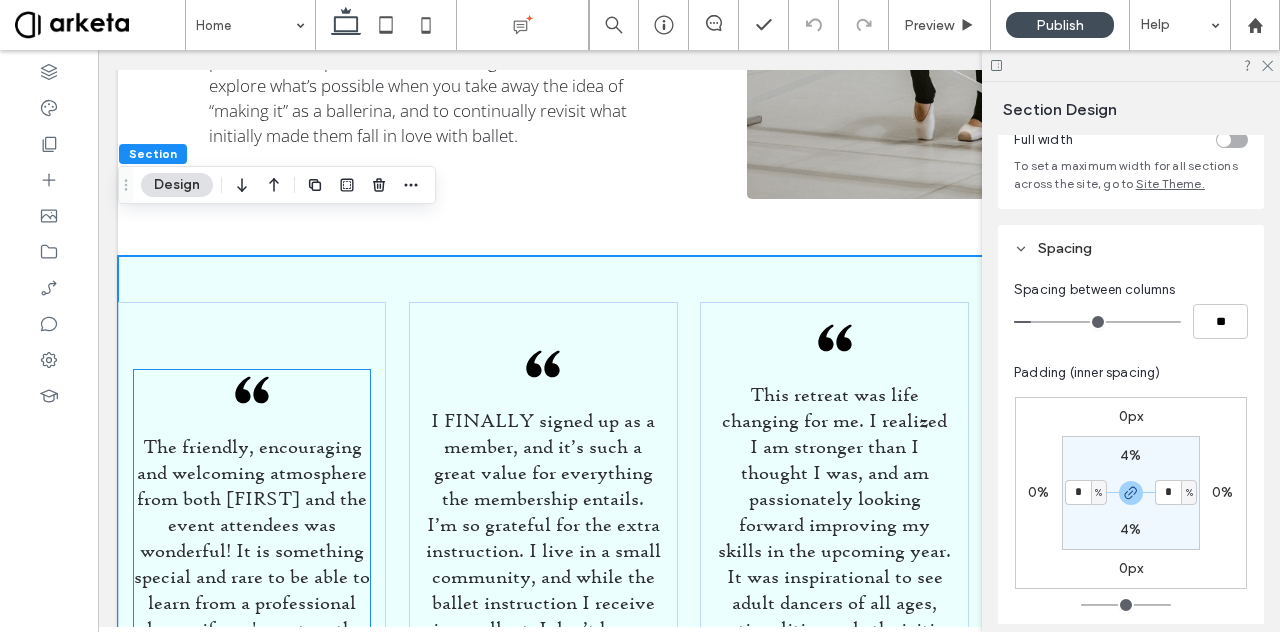 click on "The friendly, encouraging and welcoming atmosphere from both [FIRST] and the event attendees was wonderful! It is something special and rare to be able to learn from a professional dancer if you're not on the professional track yourself. - Adult Retreat Attendee" at bounding box center (252, 541) 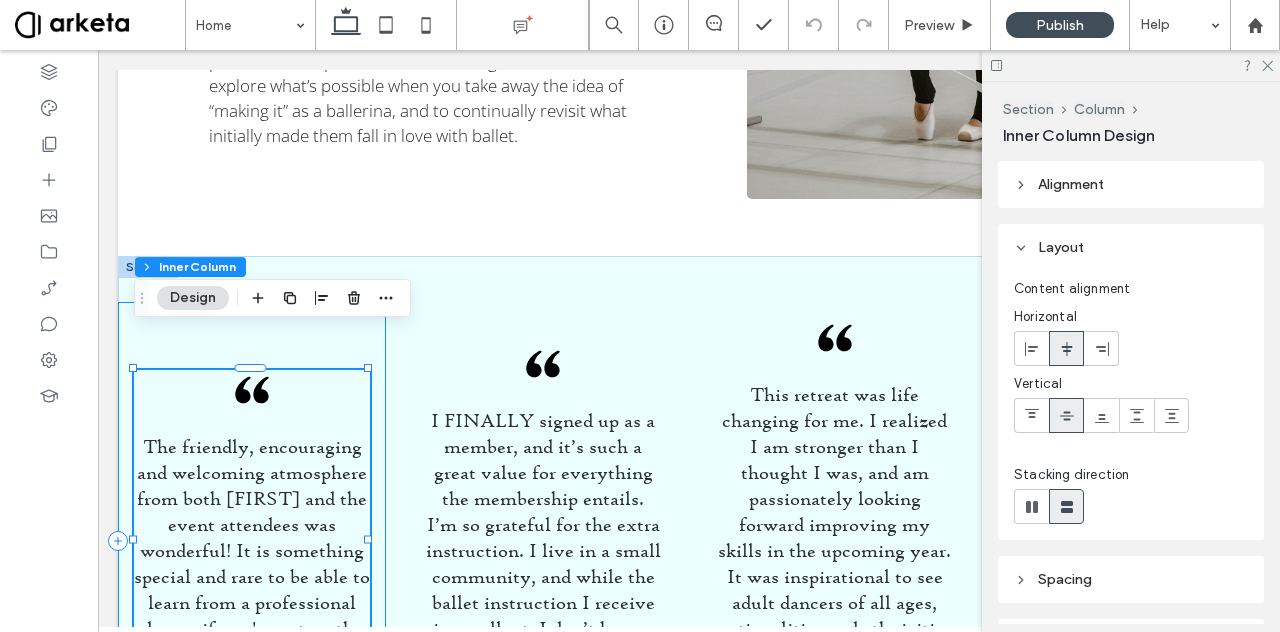 click on "The friendly, encouraging and welcoming atmosphere from both [FIRST] and the event attendees was wonderful! It is something special and rare to be able to learn from a professional dancer if you're not on the professional track yourself. - Adult Retreat Attendee" at bounding box center [252, 541] 